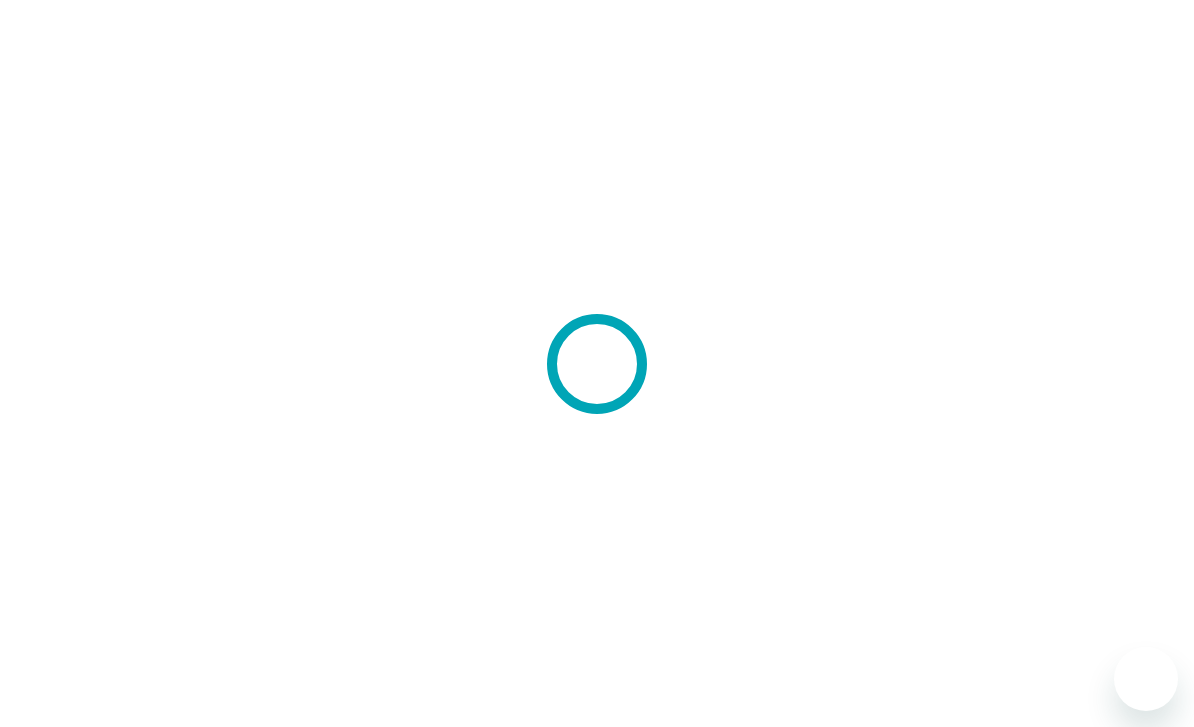 scroll, scrollTop: 0, scrollLeft: 0, axis: both 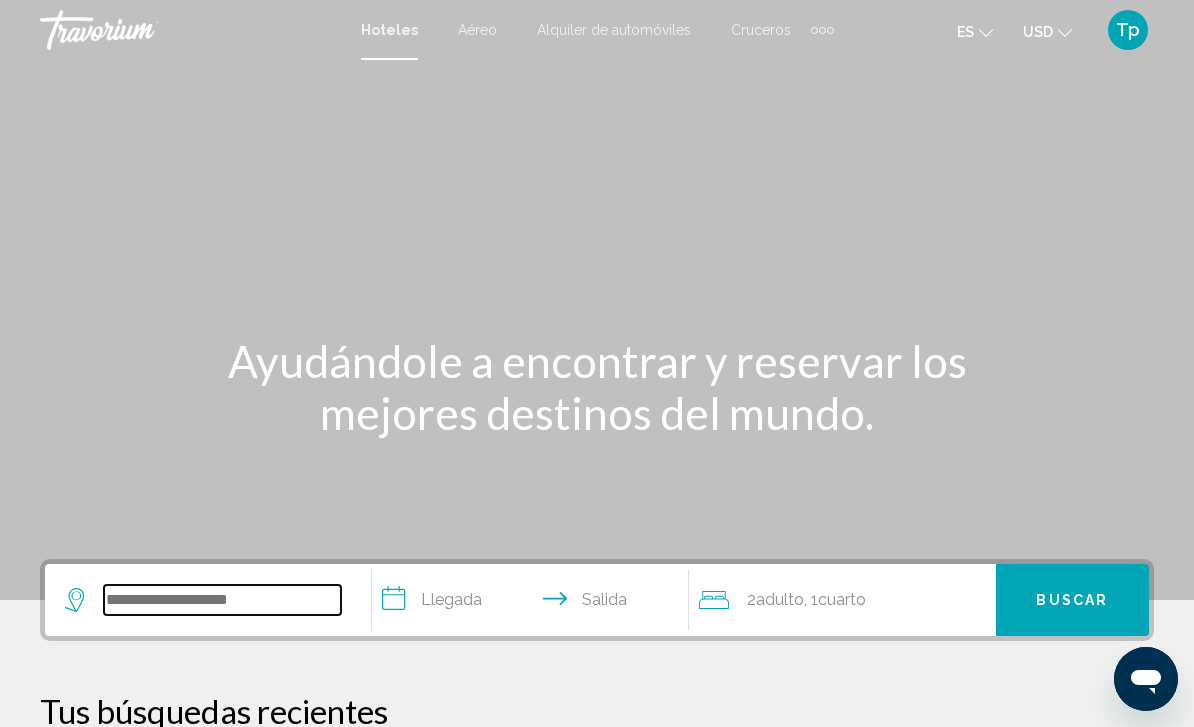 click at bounding box center (222, 600) 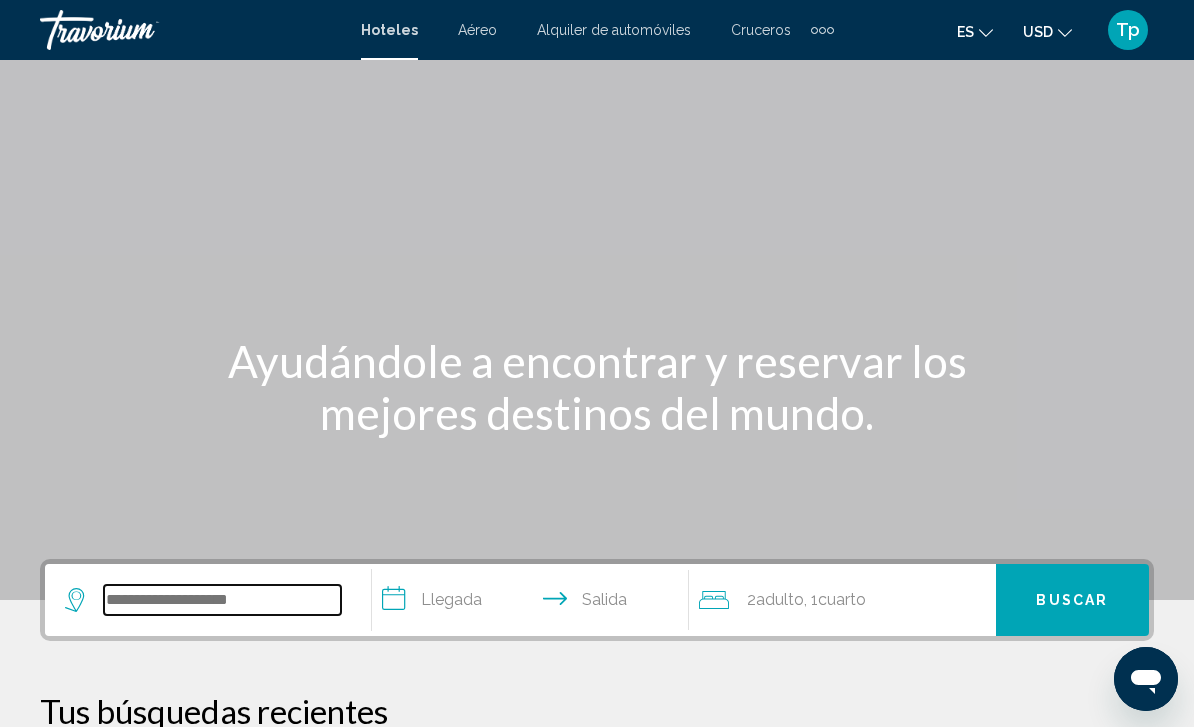 scroll, scrollTop: 22, scrollLeft: 0, axis: vertical 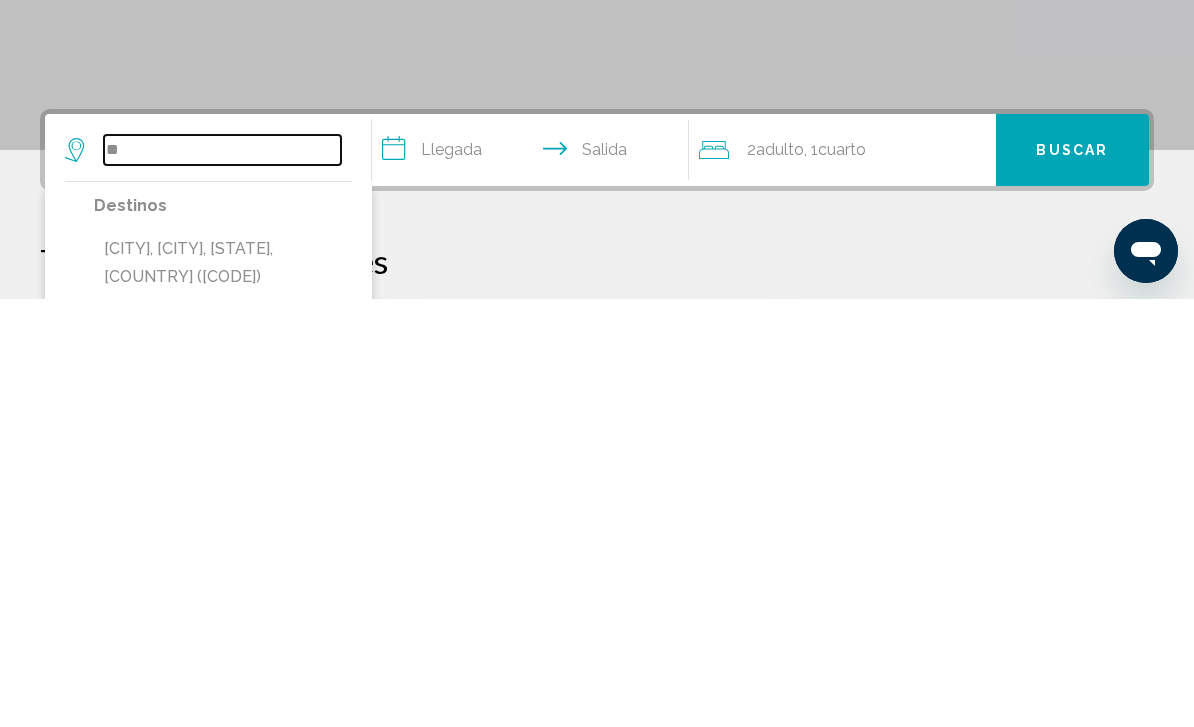 type on "*" 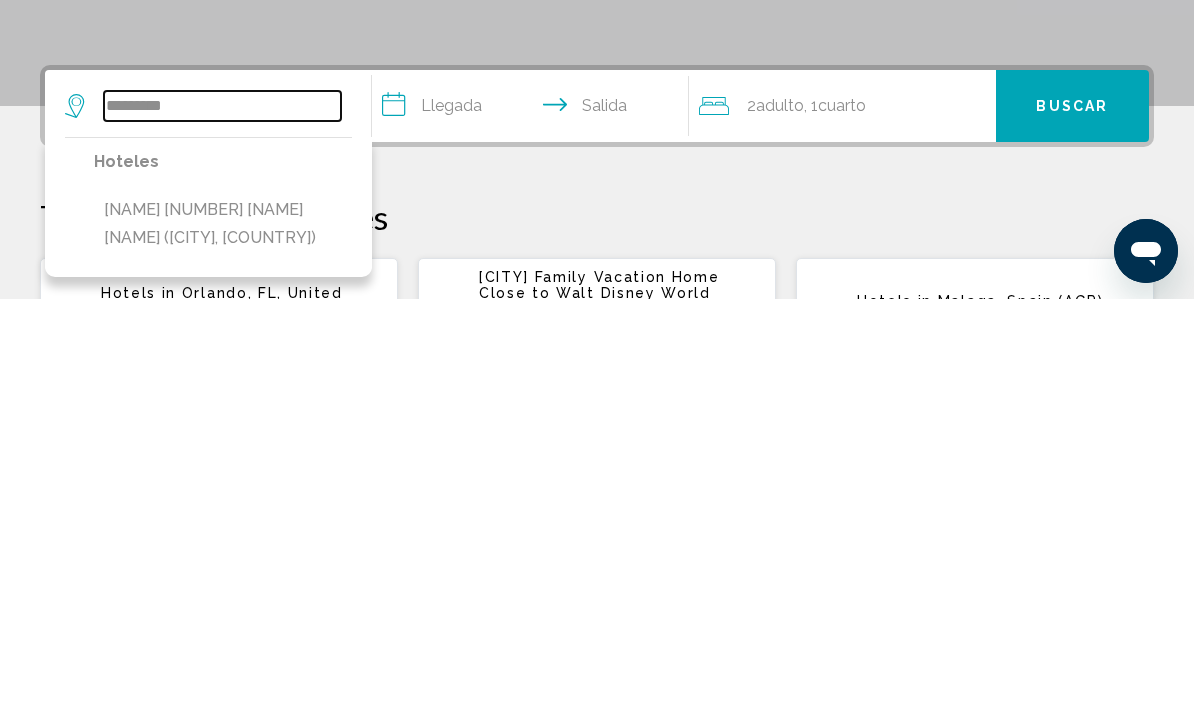 scroll, scrollTop: 82, scrollLeft: 0, axis: vertical 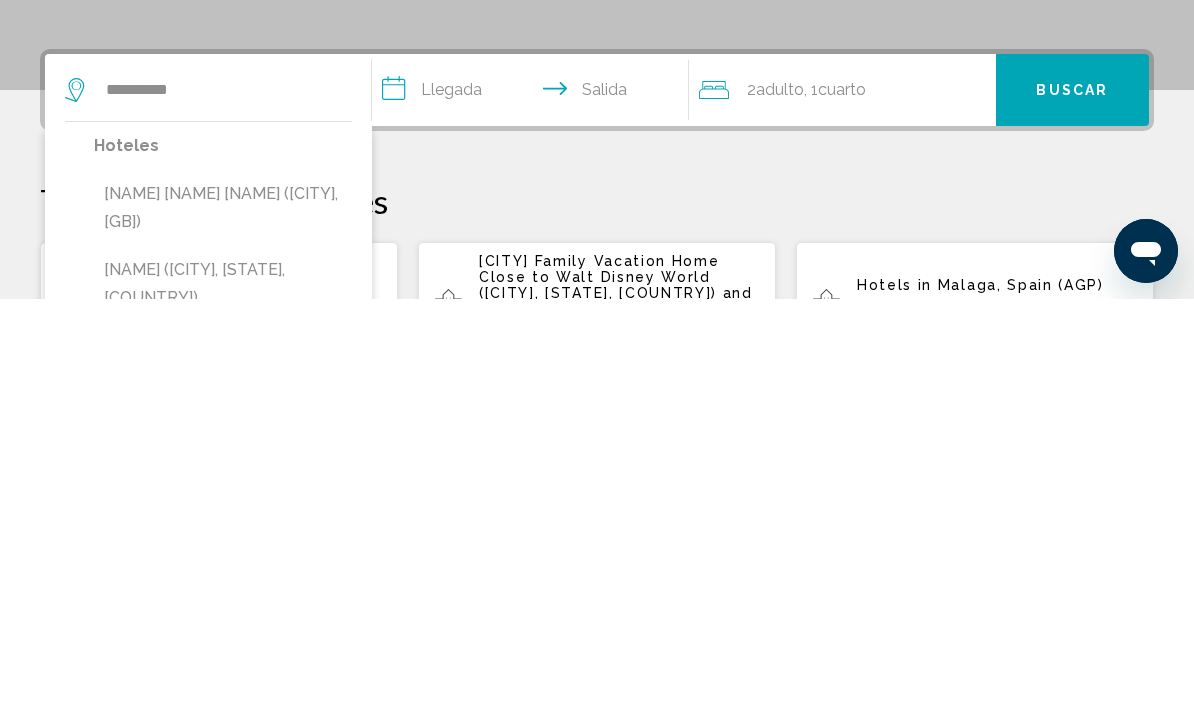 click on "[NAME] [NAME] [NAME] ([CITY], [GB])" at bounding box center (223, 636) 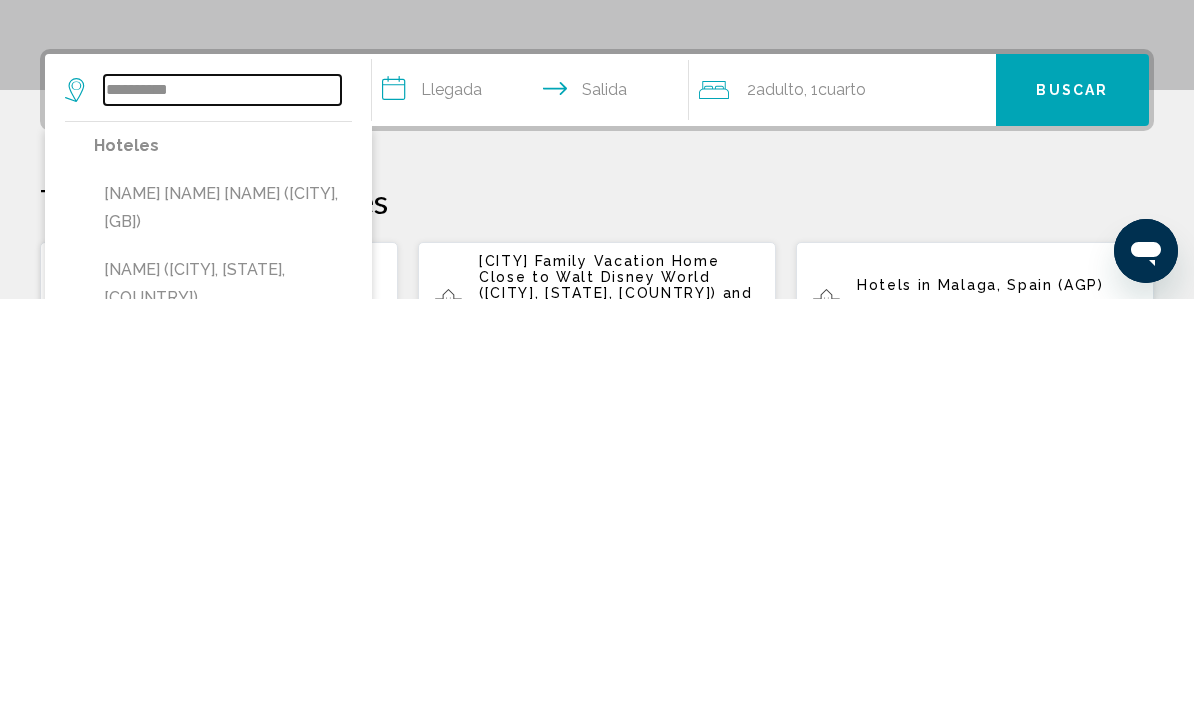 type on "**********" 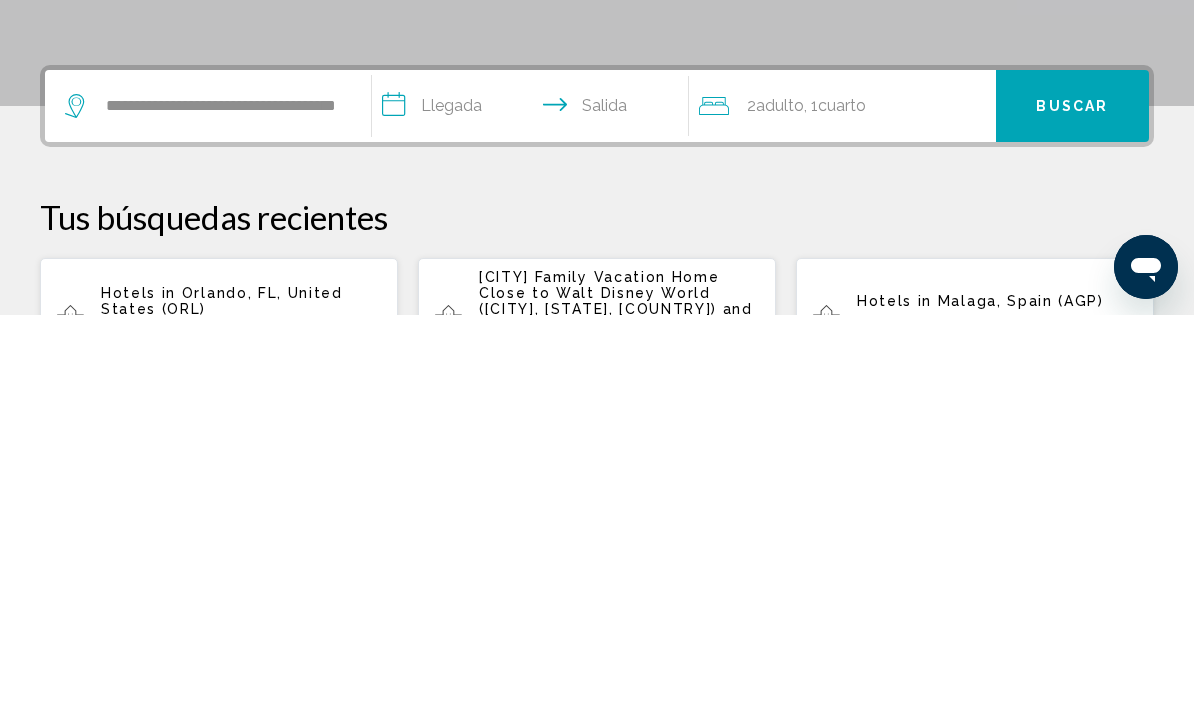 click on "**********" at bounding box center [534, 521] 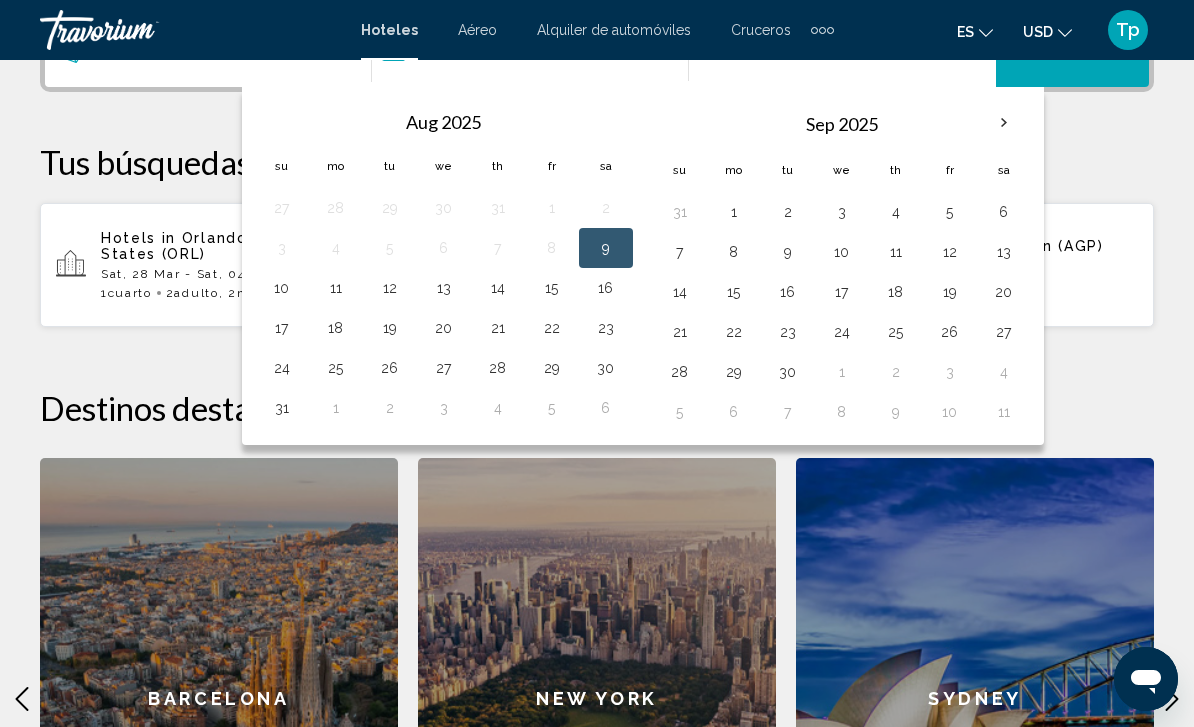 scroll, scrollTop: 554, scrollLeft: 0, axis: vertical 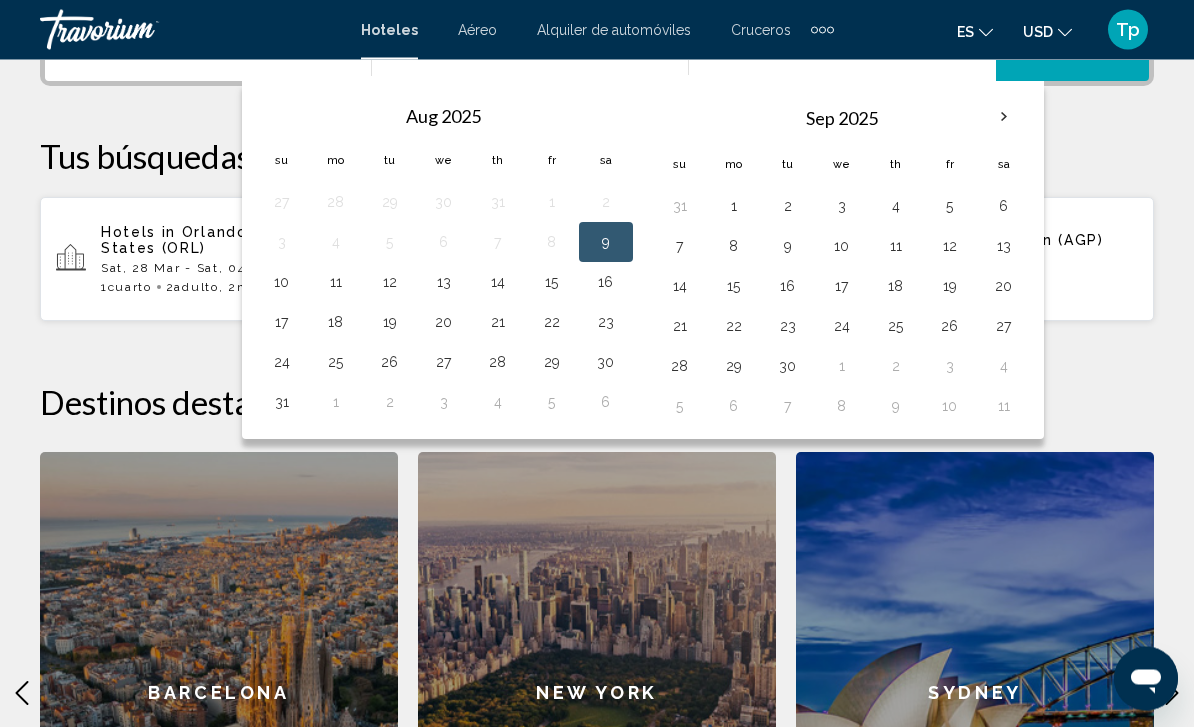 click on "5" at bounding box center [950, 207] 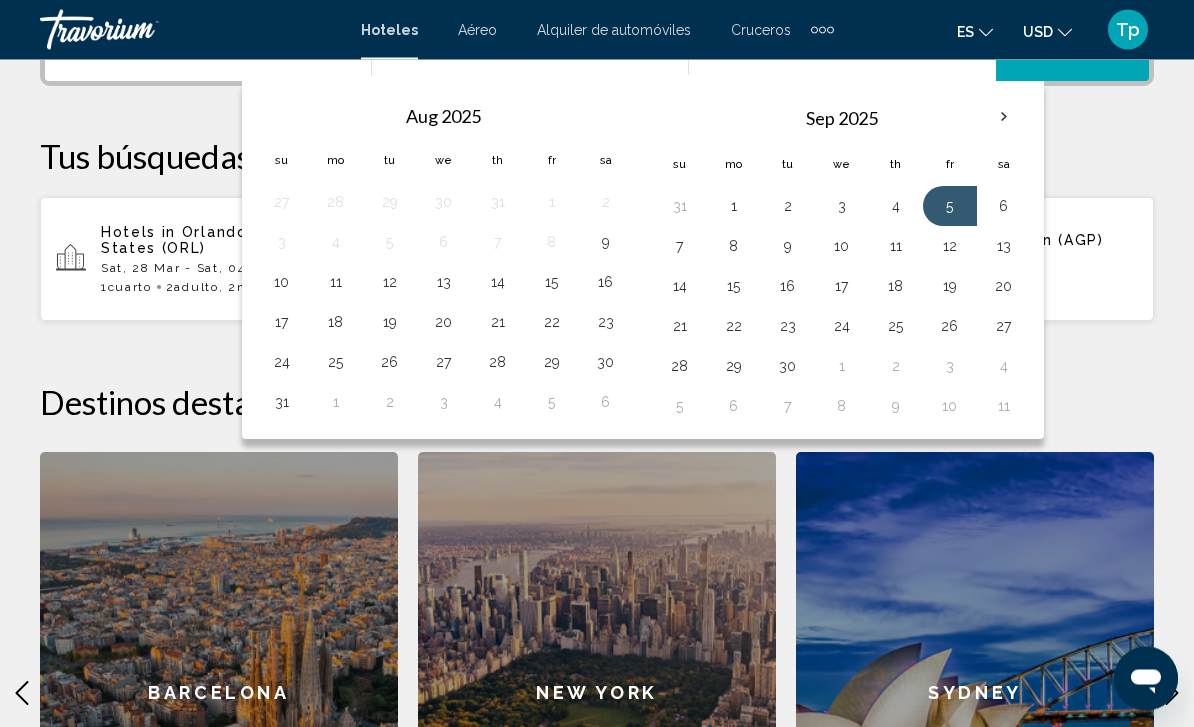 click on "6" at bounding box center [1004, 207] 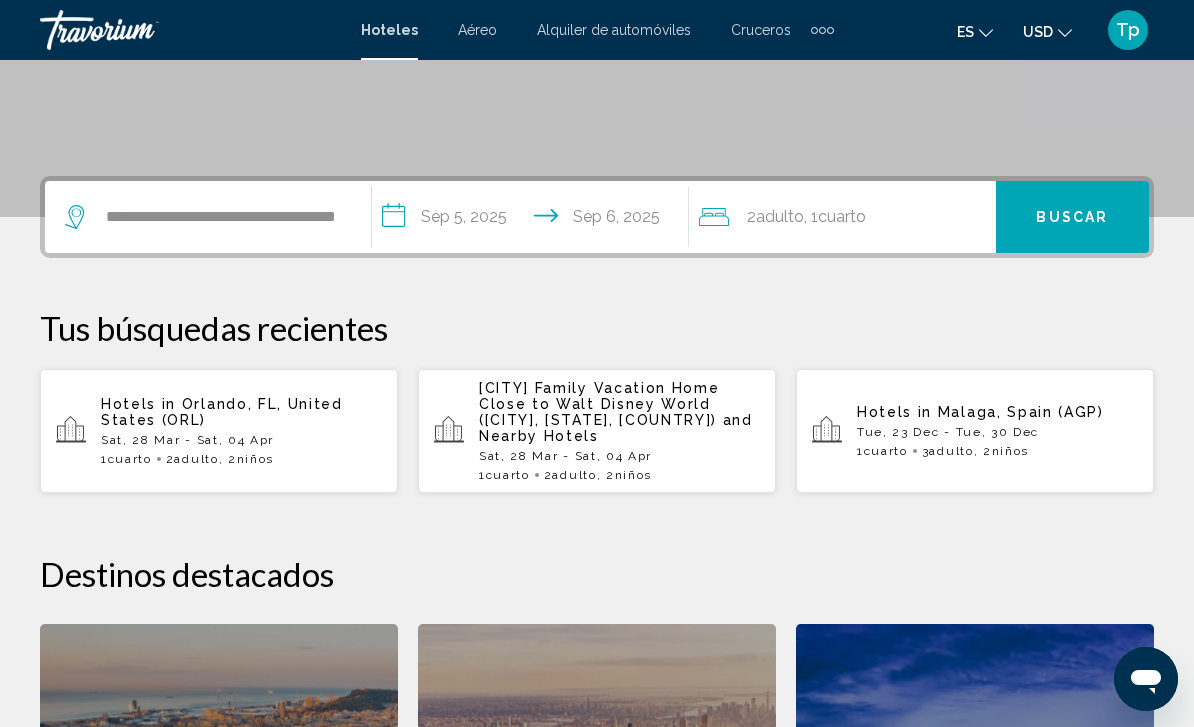 scroll, scrollTop: 376, scrollLeft: 0, axis: vertical 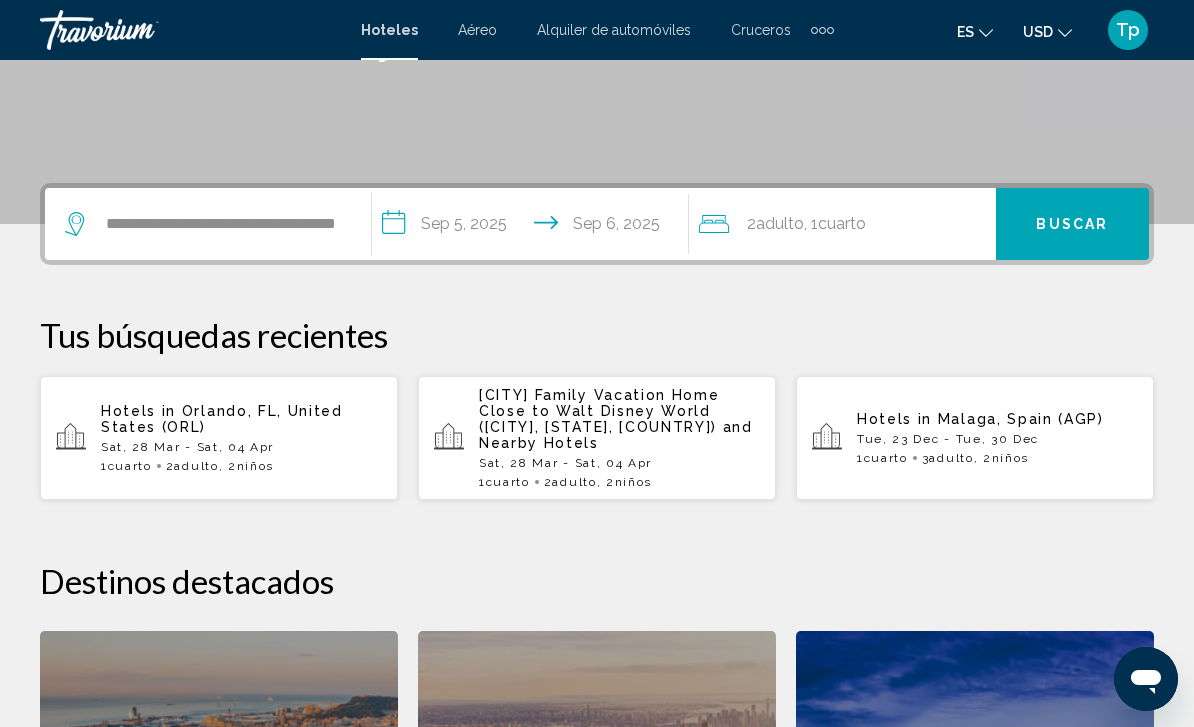 click on ", 1  Cuarto habitaciones" 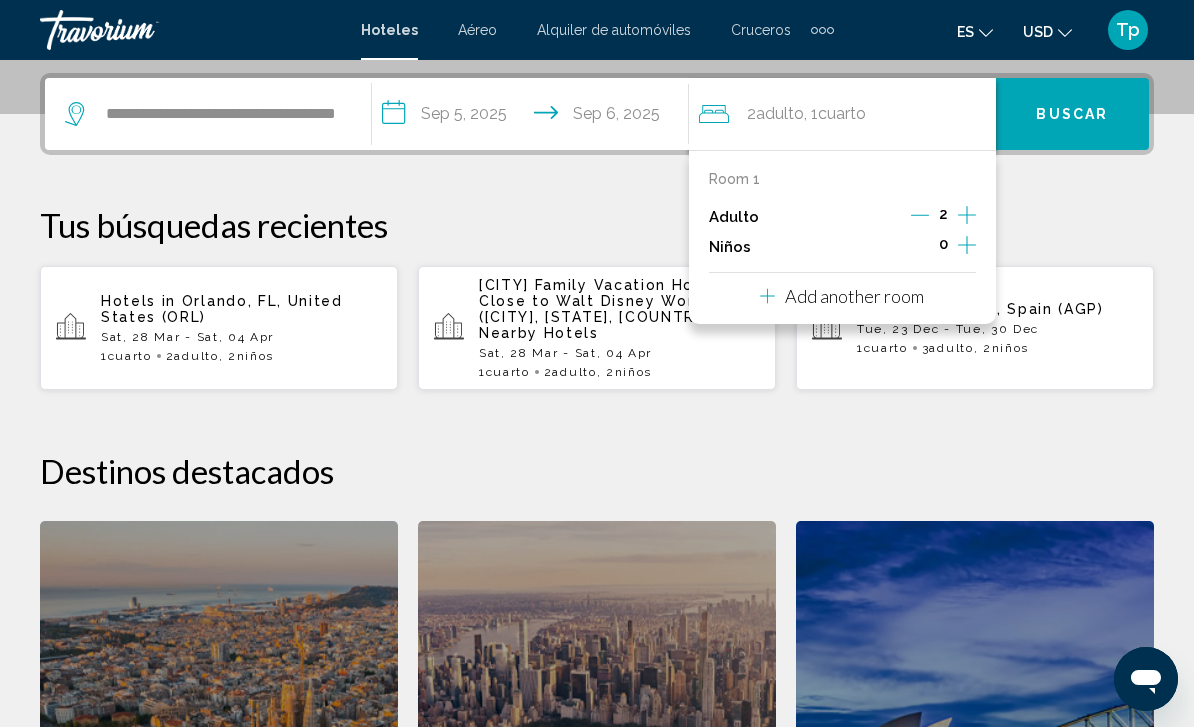 scroll, scrollTop: 494, scrollLeft: 0, axis: vertical 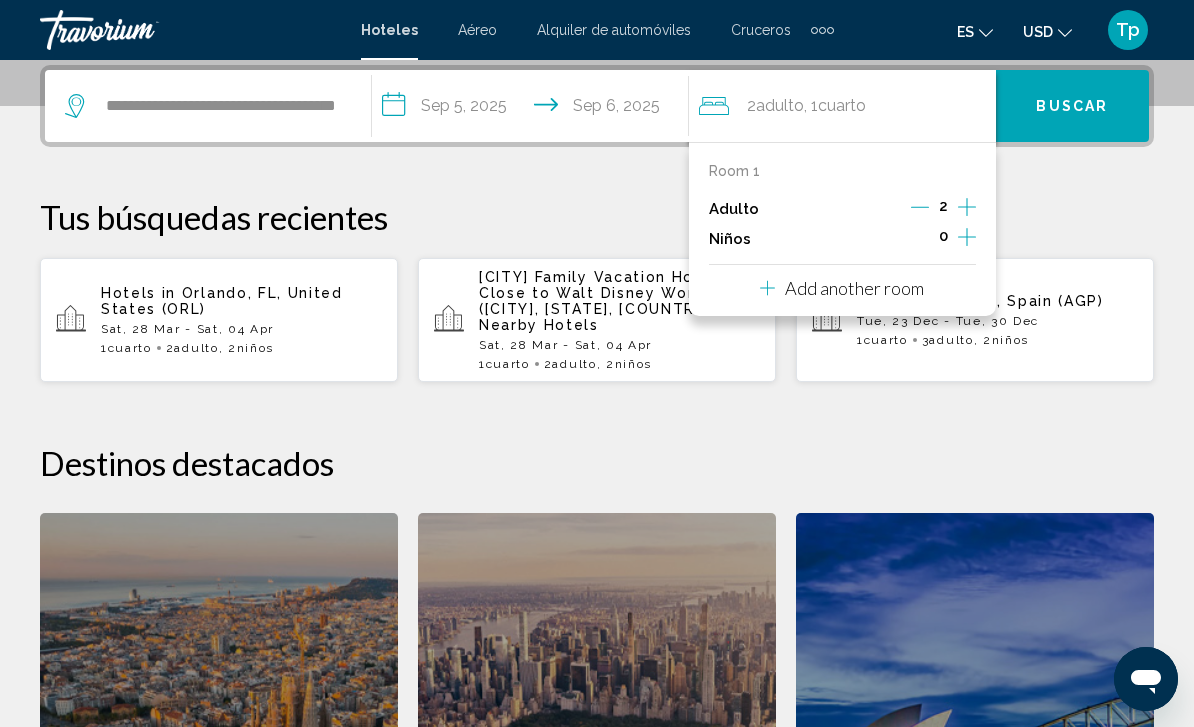 click 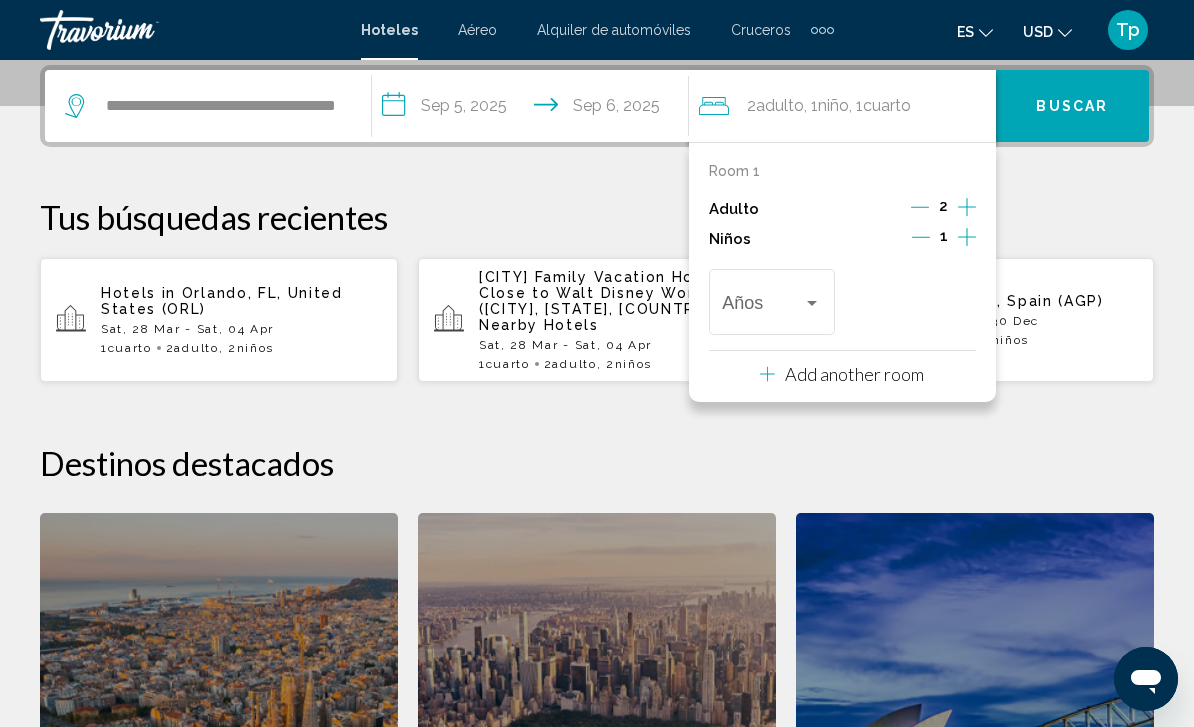 click at bounding box center (762, 307) 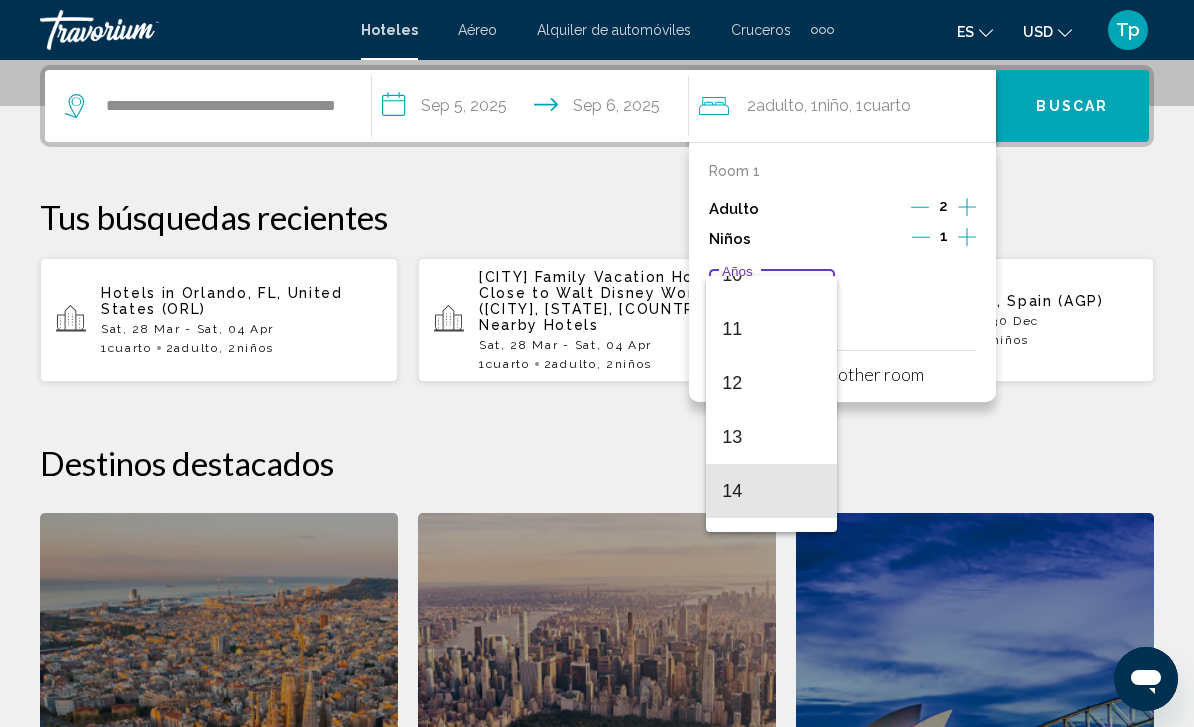 scroll, scrollTop: 567, scrollLeft: 0, axis: vertical 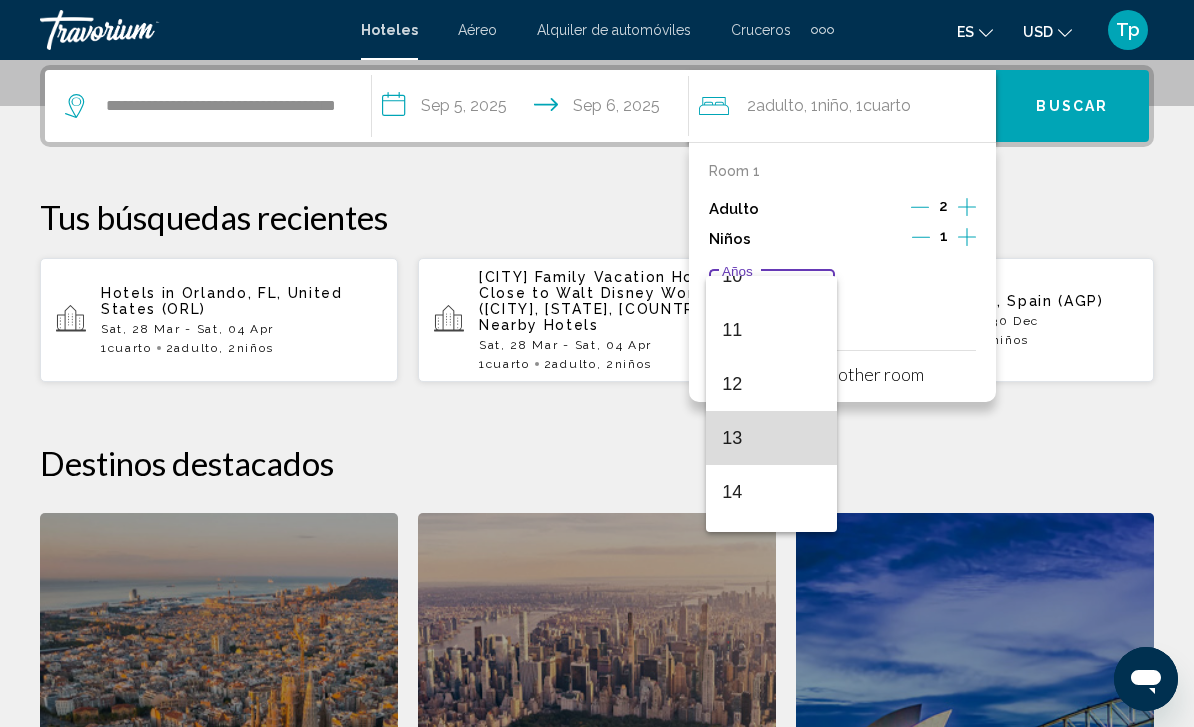 click on "13" at bounding box center [771, 438] 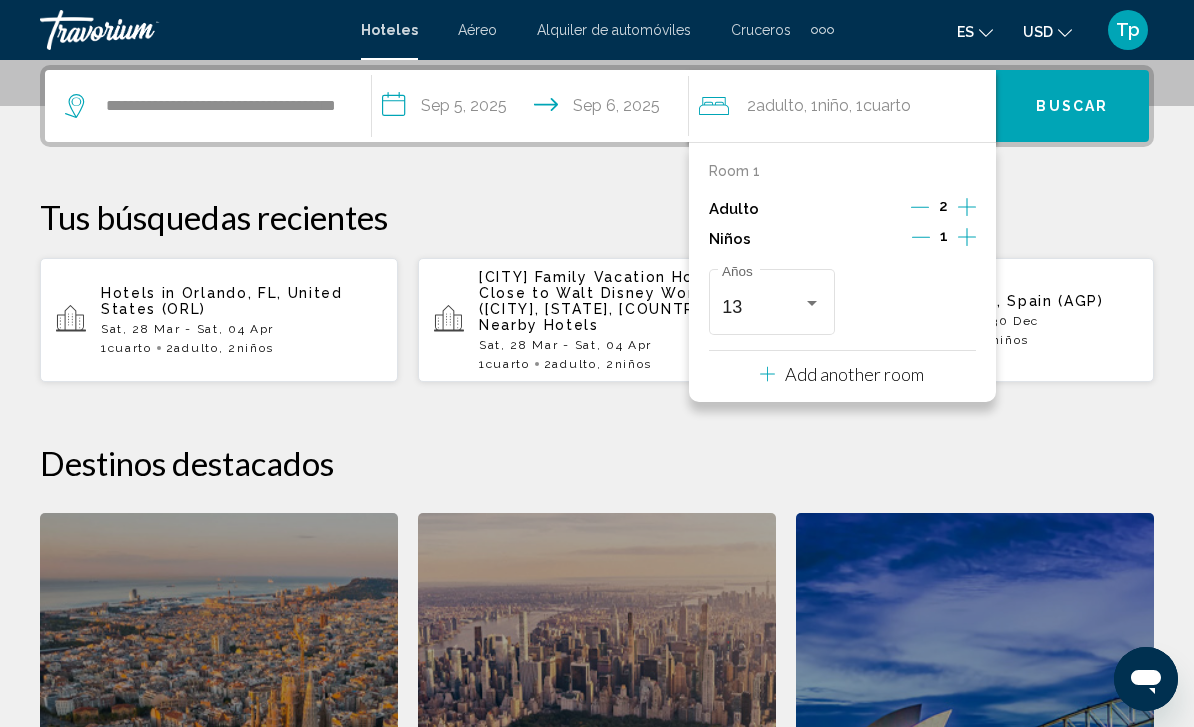 click on "Buscar" at bounding box center (1072, 107) 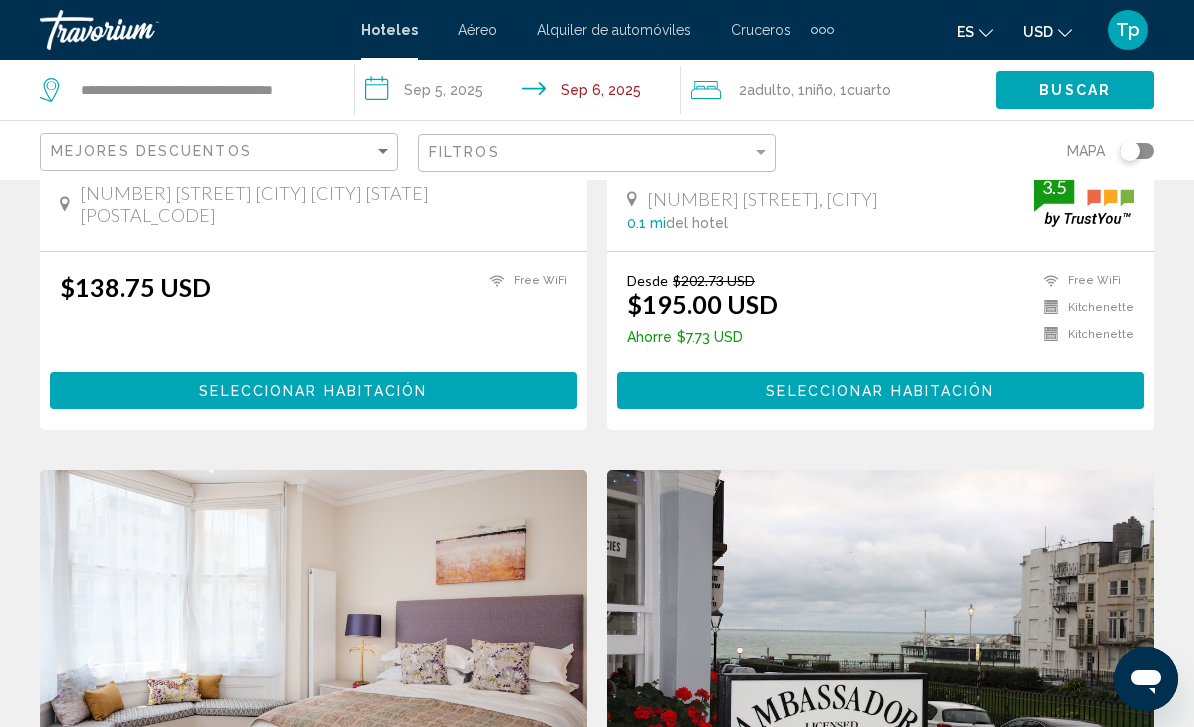scroll, scrollTop: 0, scrollLeft: 0, axis: both 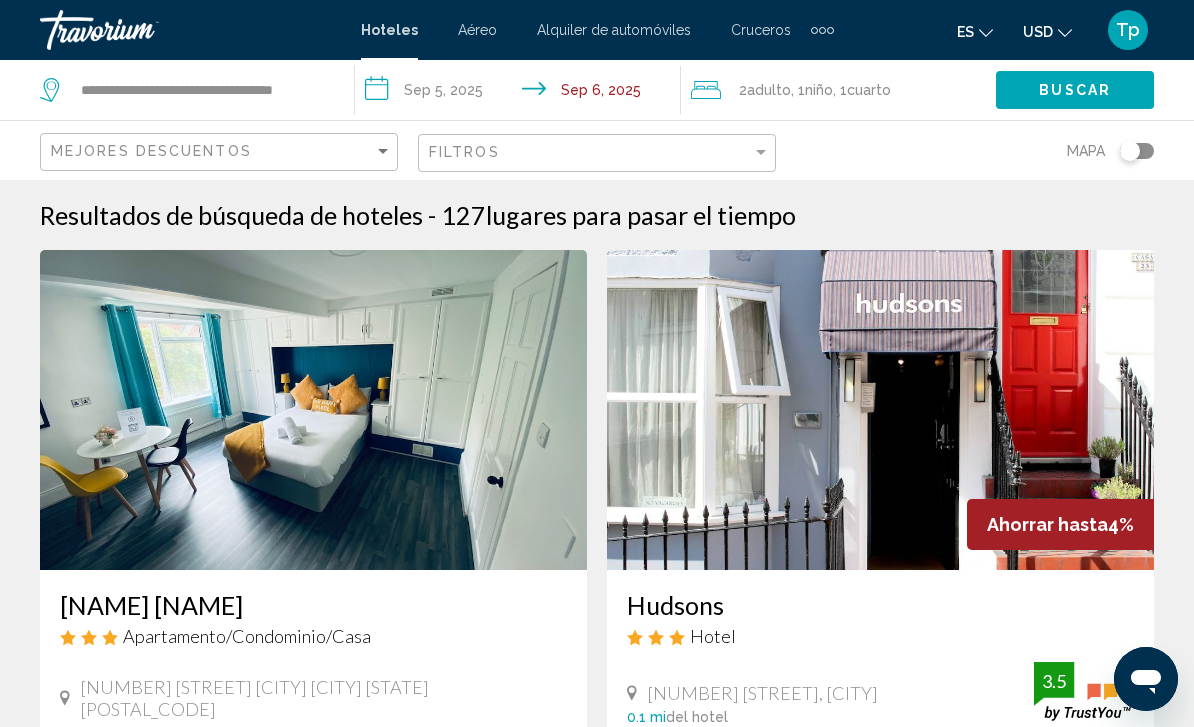 click on "USD
USD ($) MXN (Mex$) CAD (Can$) GBP (£) EUR (€) AUD (A$) NZD (NZ$) CNY (CN¥)" 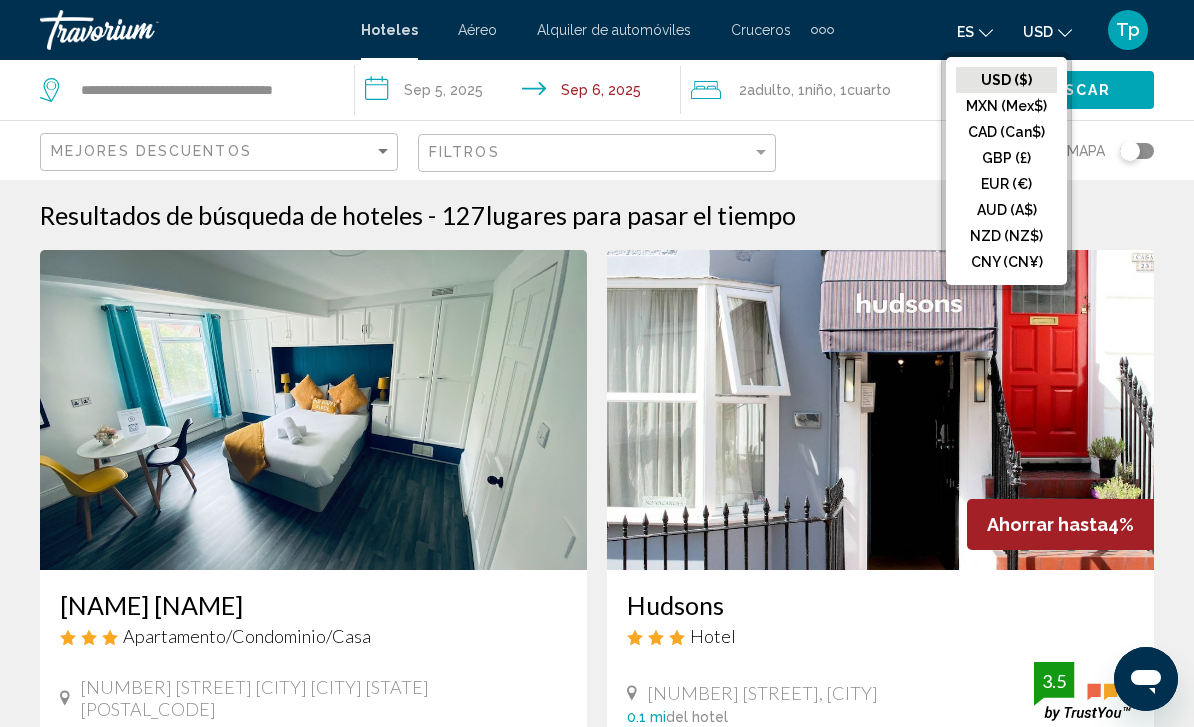 click on "GBP (£)" 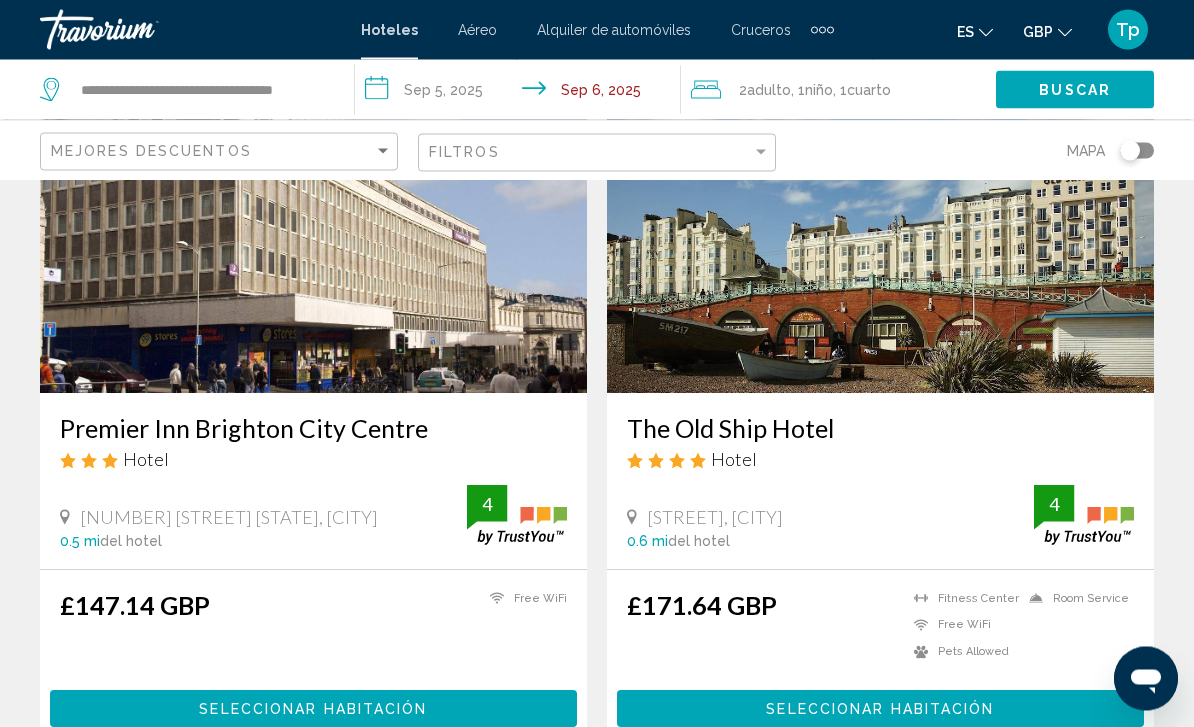 scroll, scrollTop: 3778, scrollLeft: 0, axis: vertical 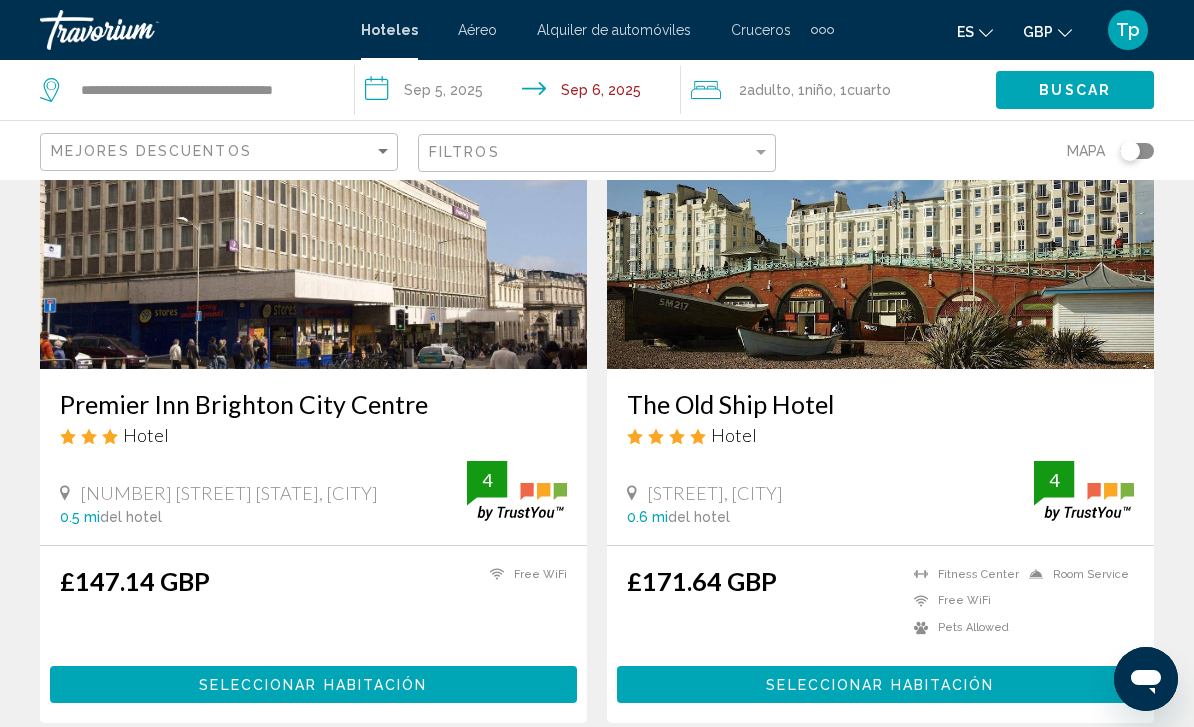 click on "2" at bounding box center [457, 783] 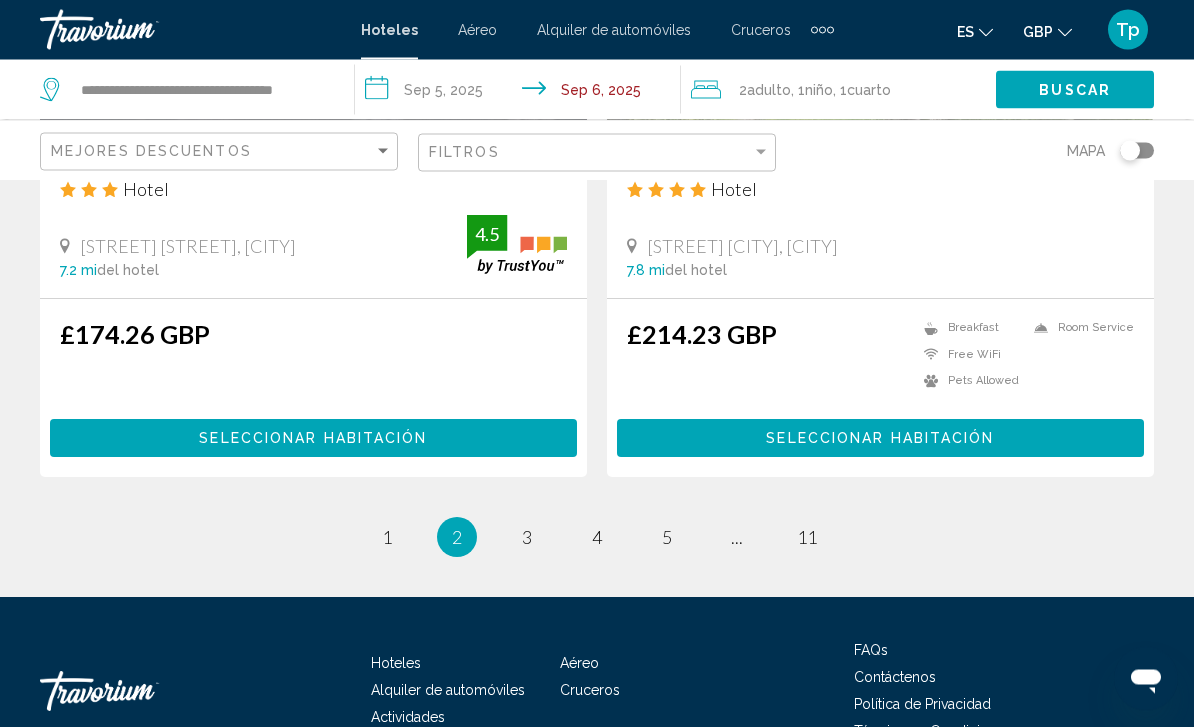 scroll, scrollTop: 4065, scrollLeft: 0, axis: vertical 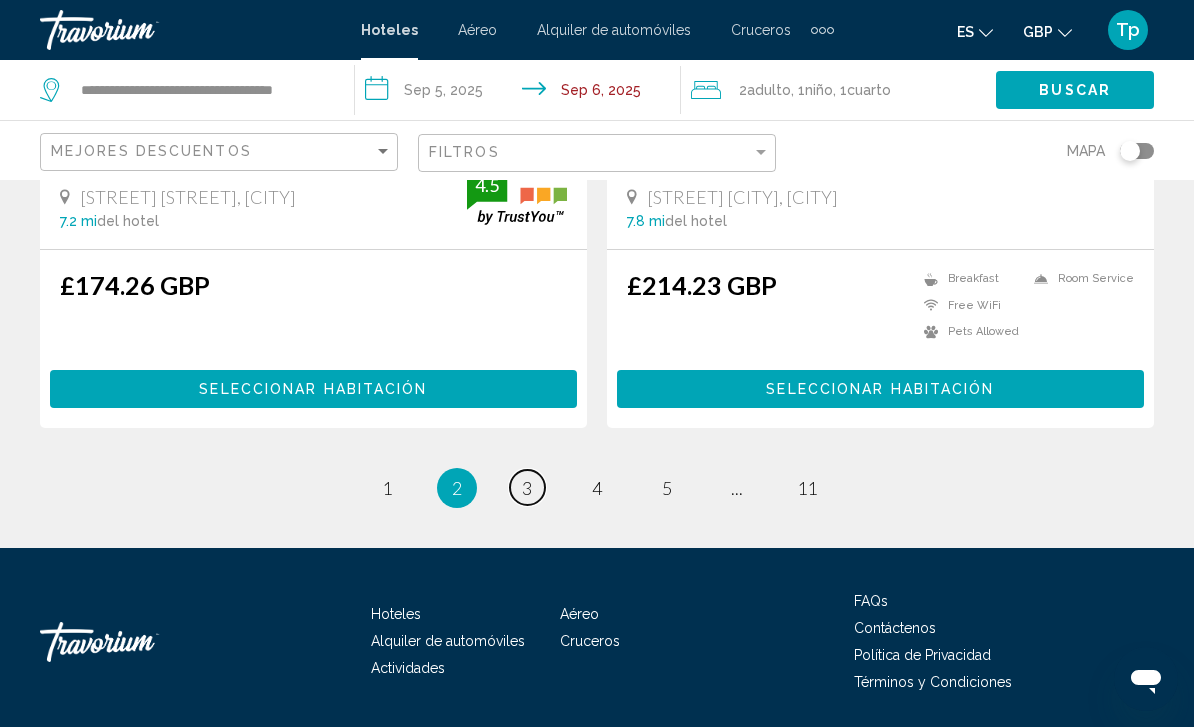 click on "page  3" at bounding box center (527, 487) 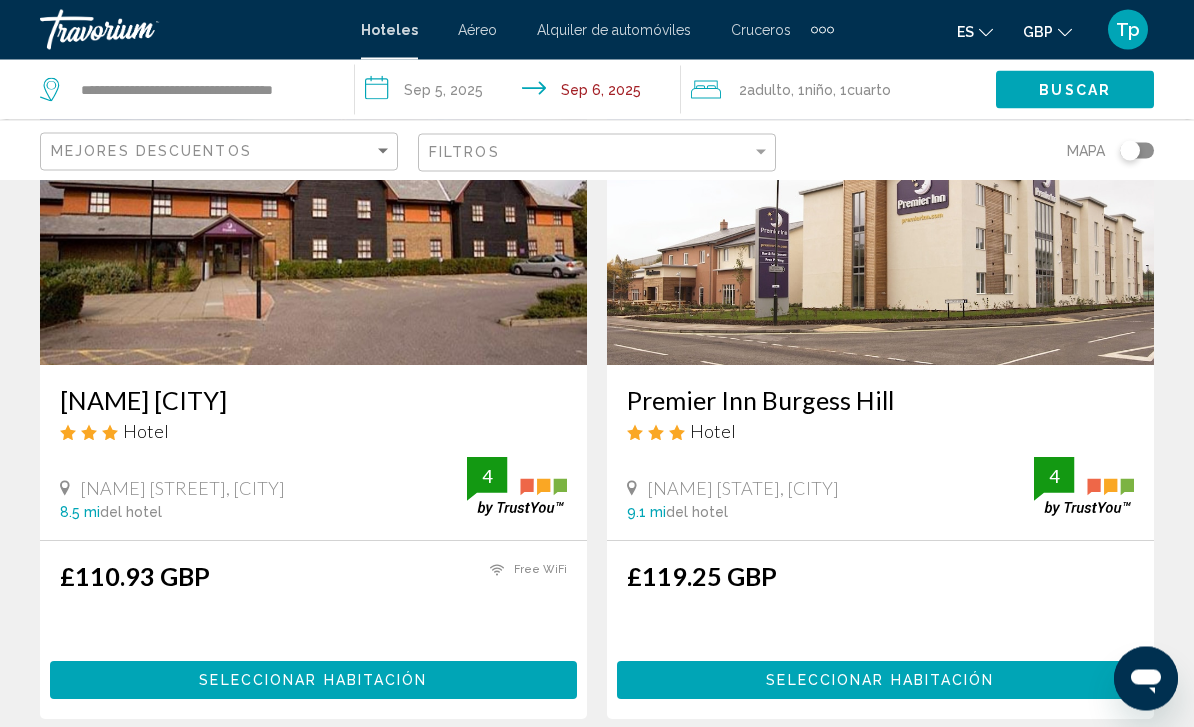 scroll, scrollTop: 0, scrollLeft: 0, axis: both 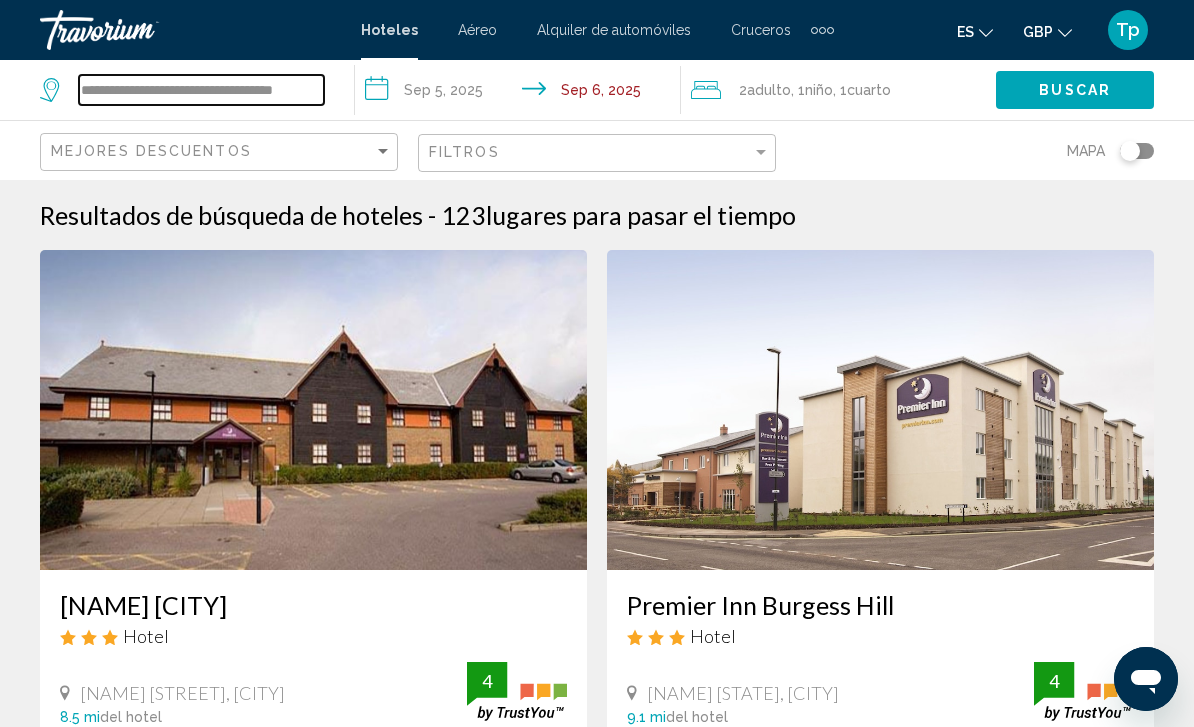 click on "**********" at bounding box center (201, 90) 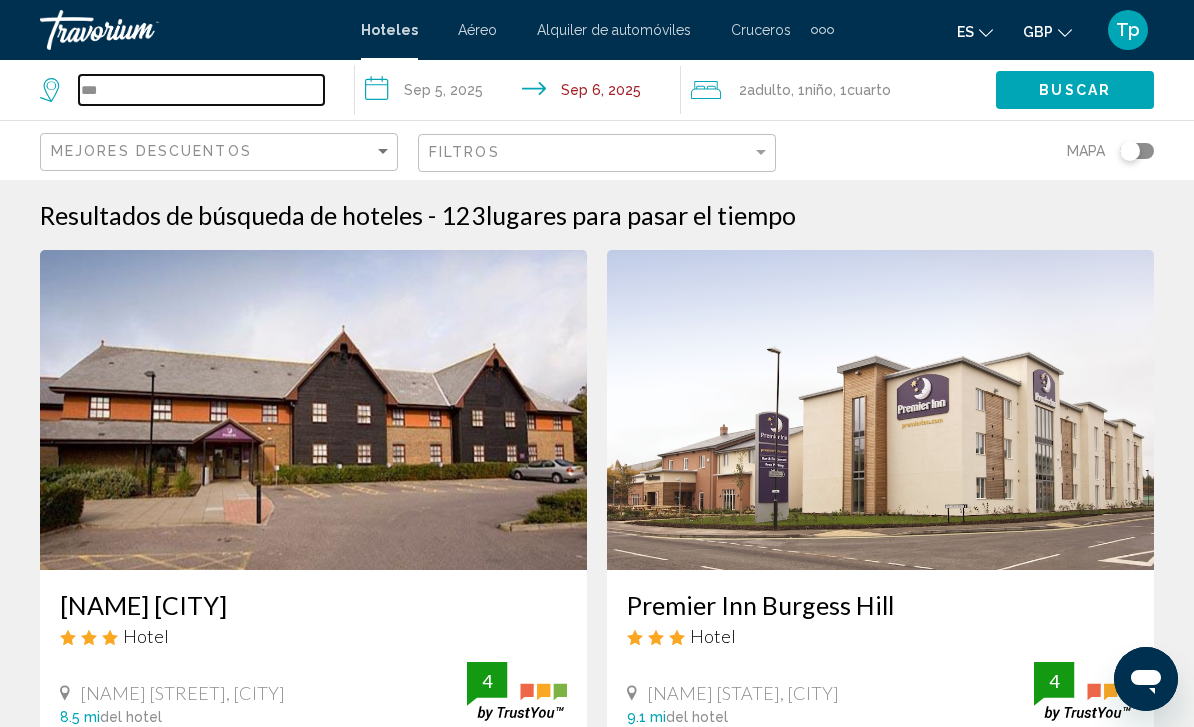 click on "***" at bounding box center [201, 90] 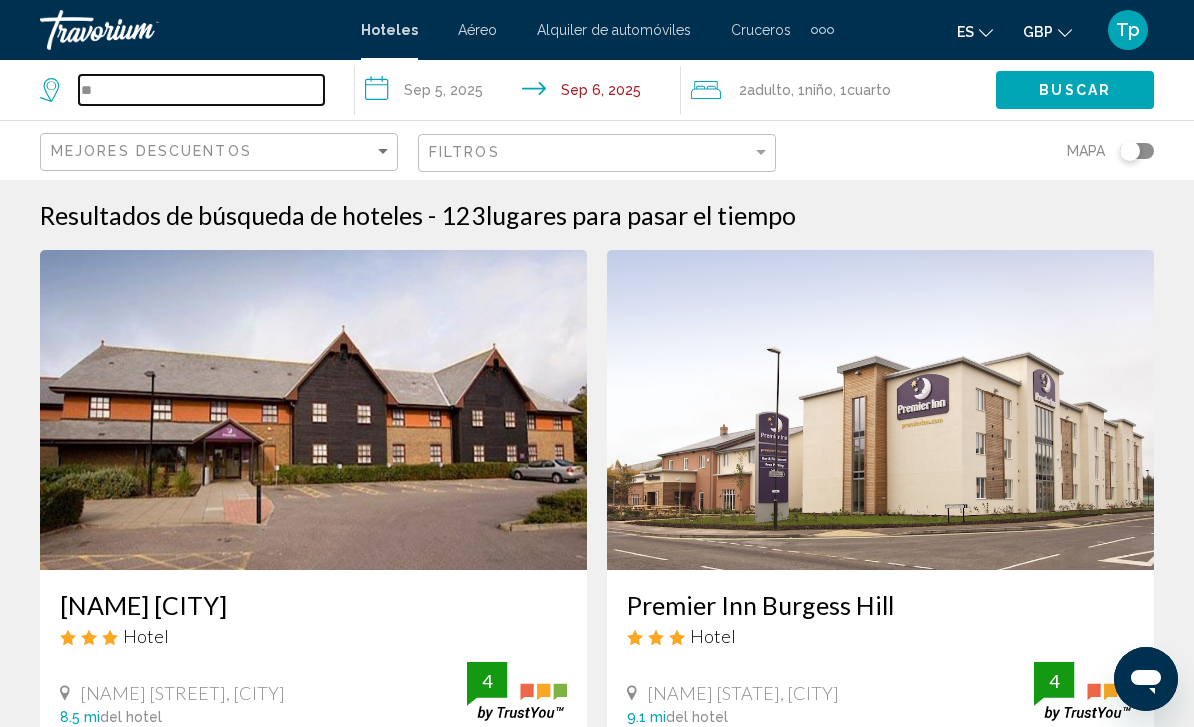 type on "*" 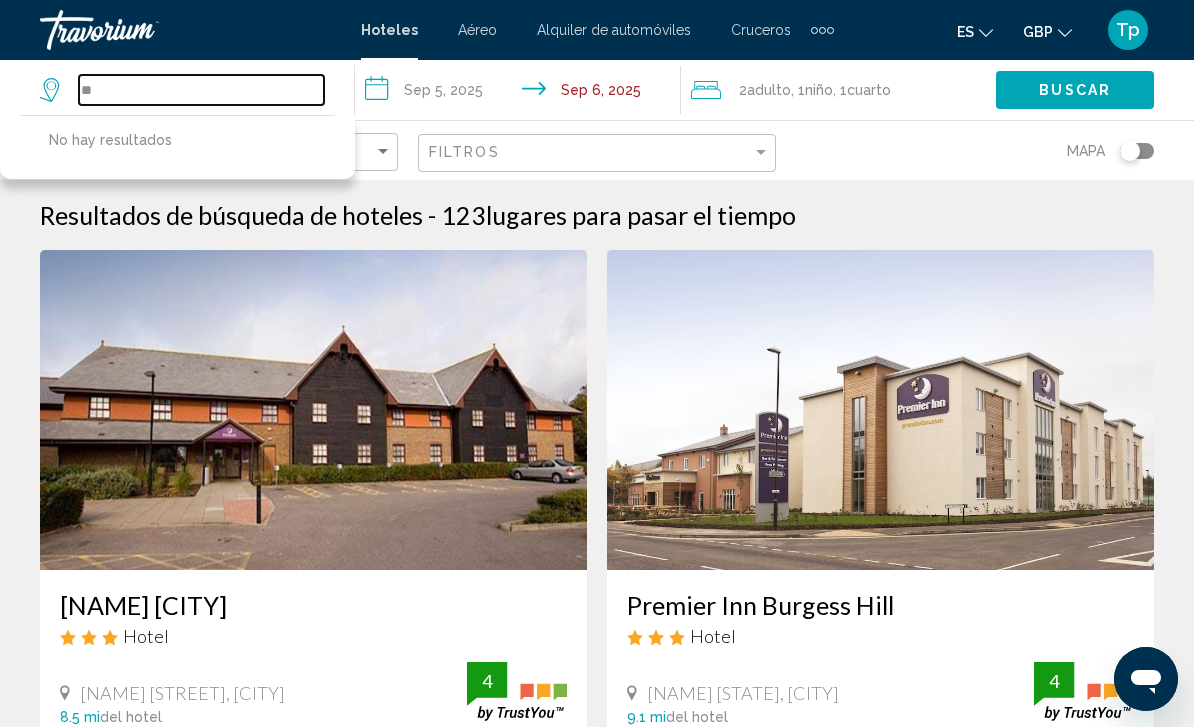 type on "*" 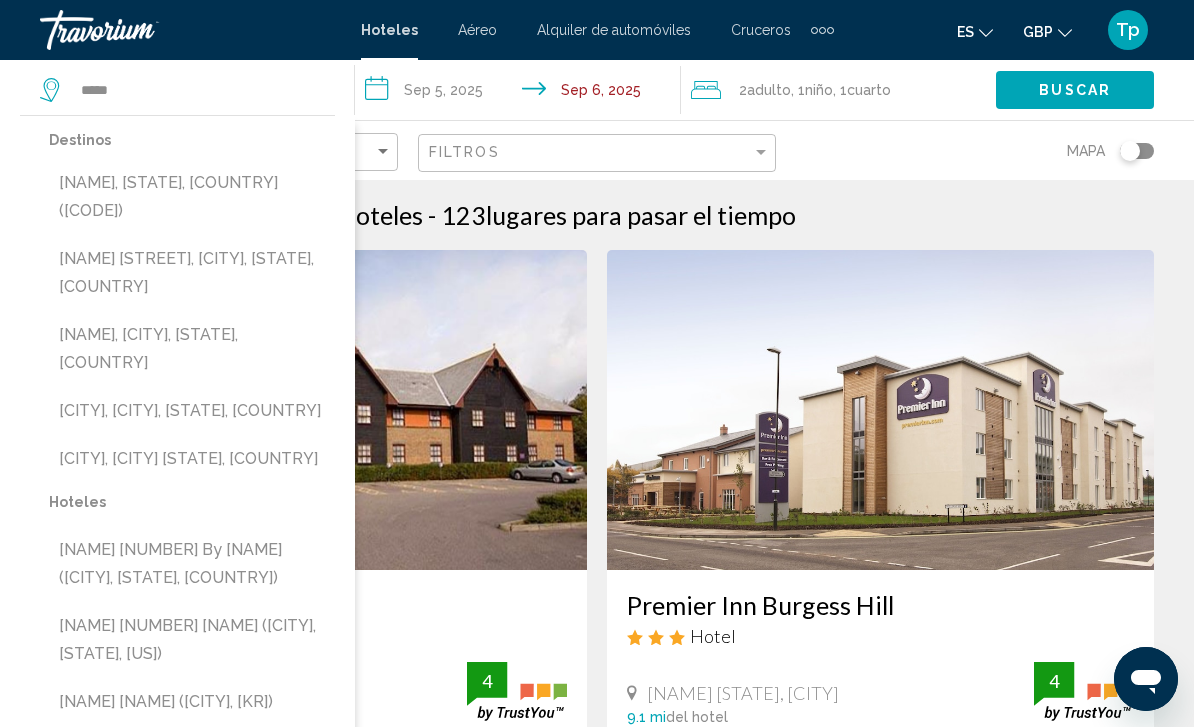 click on "[NAME] [STREET], [CITY], [STATE], [COUNTRY]" at bounding box center [192, 273] 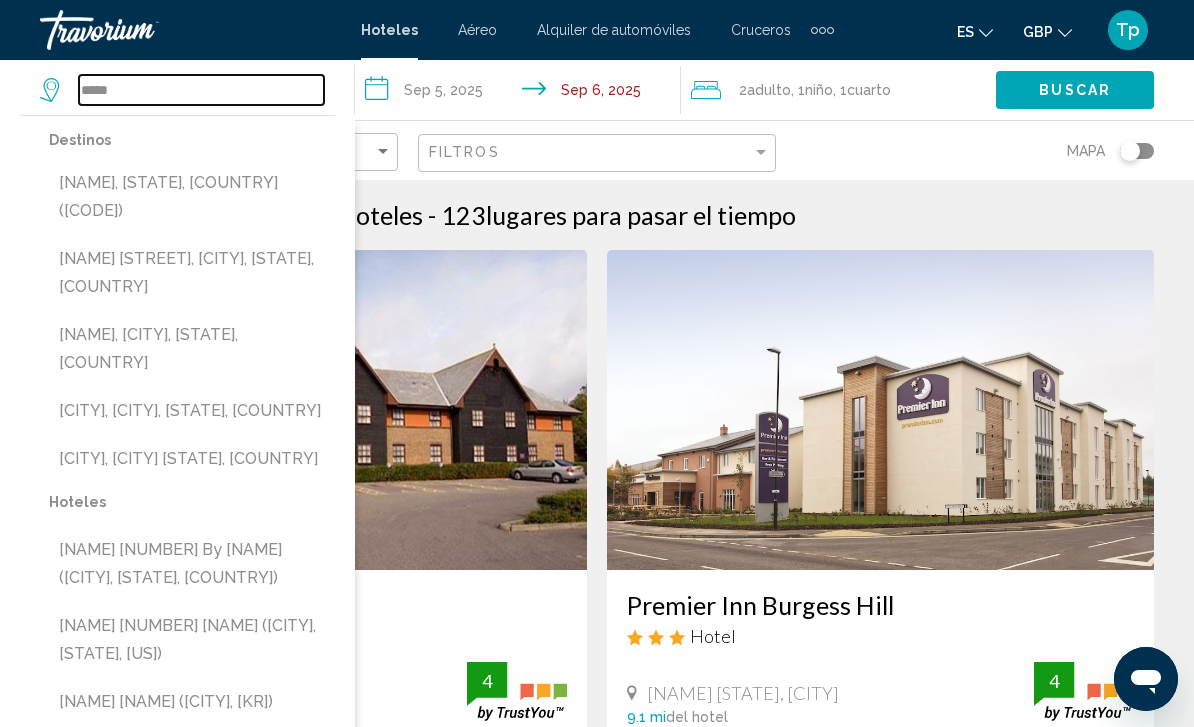 type on "**********" 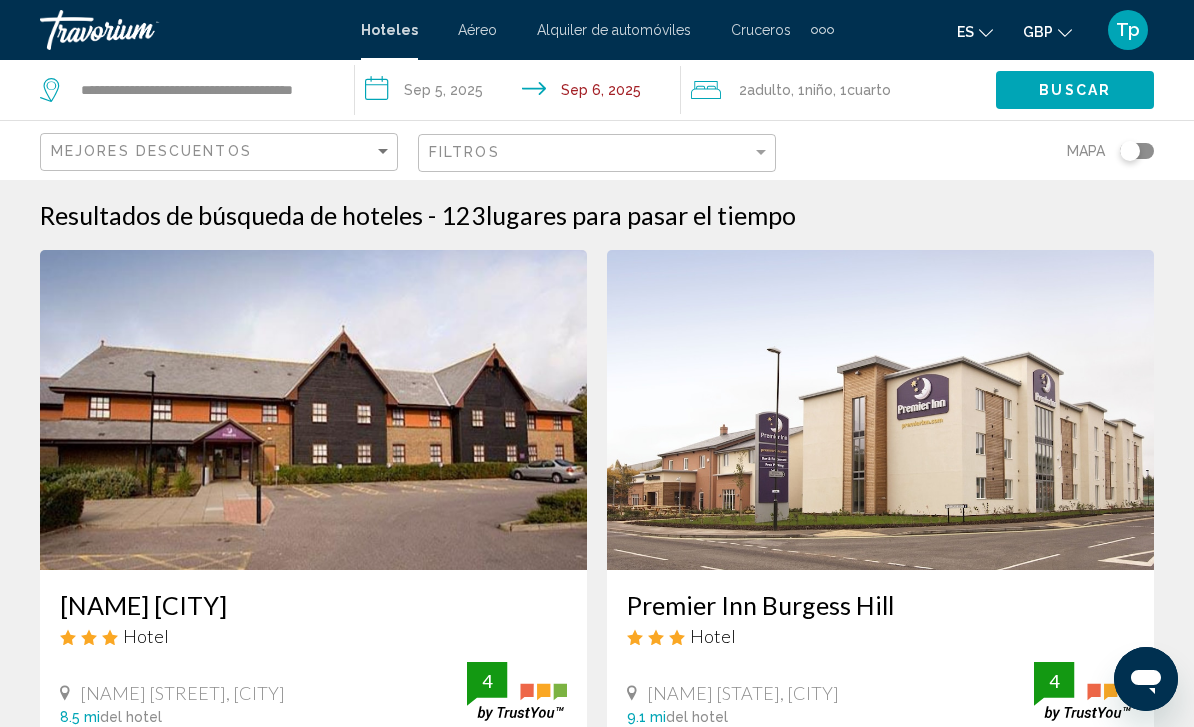 click on "Buscar" 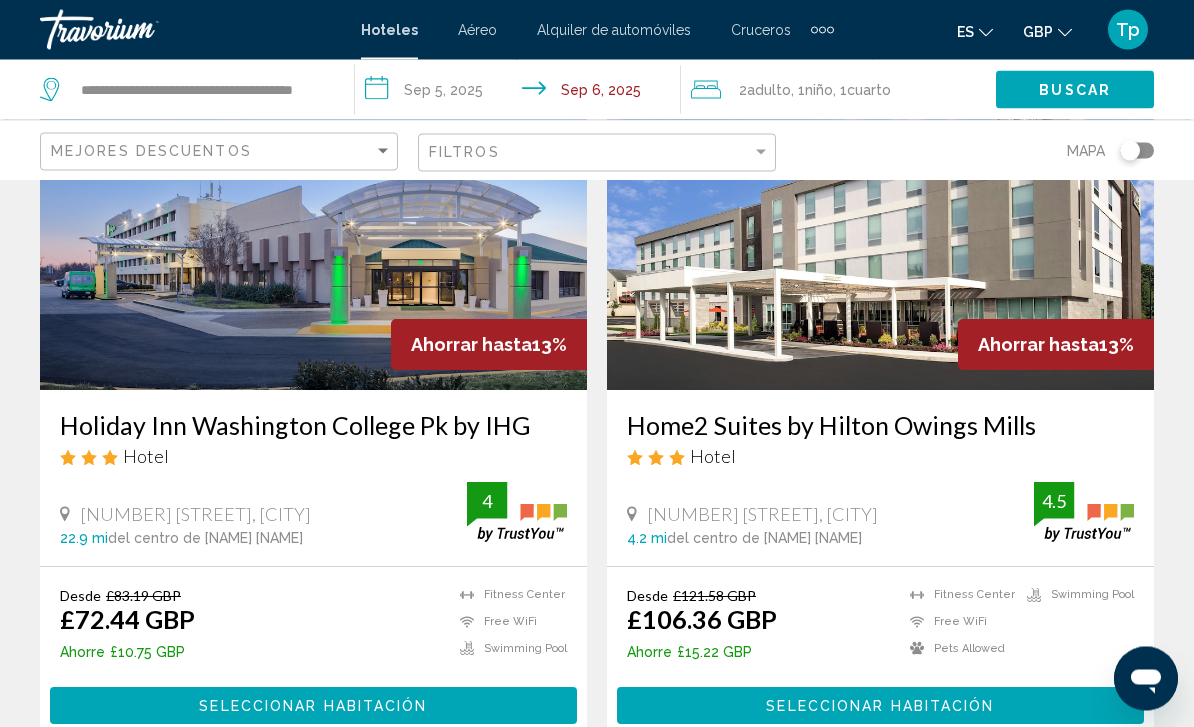 scroll, scrollTop: 3095, scrollLeft: 0, axis: vertical 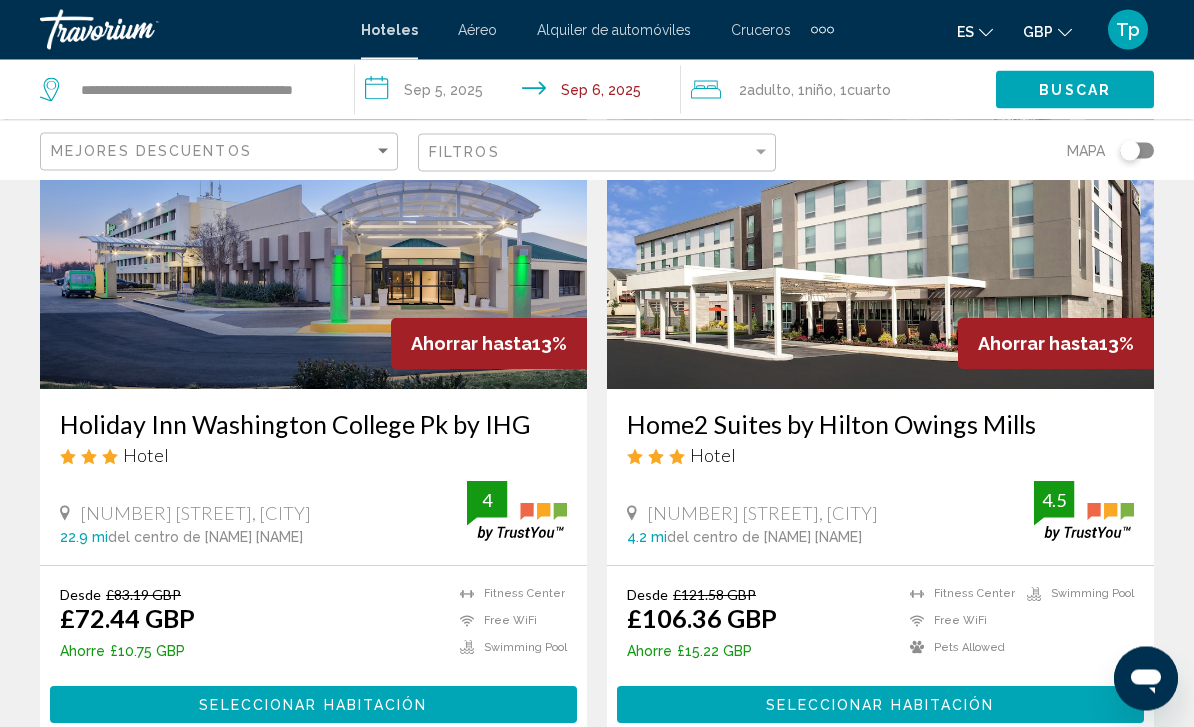 click on "**********" at bounding box center [521, 93] 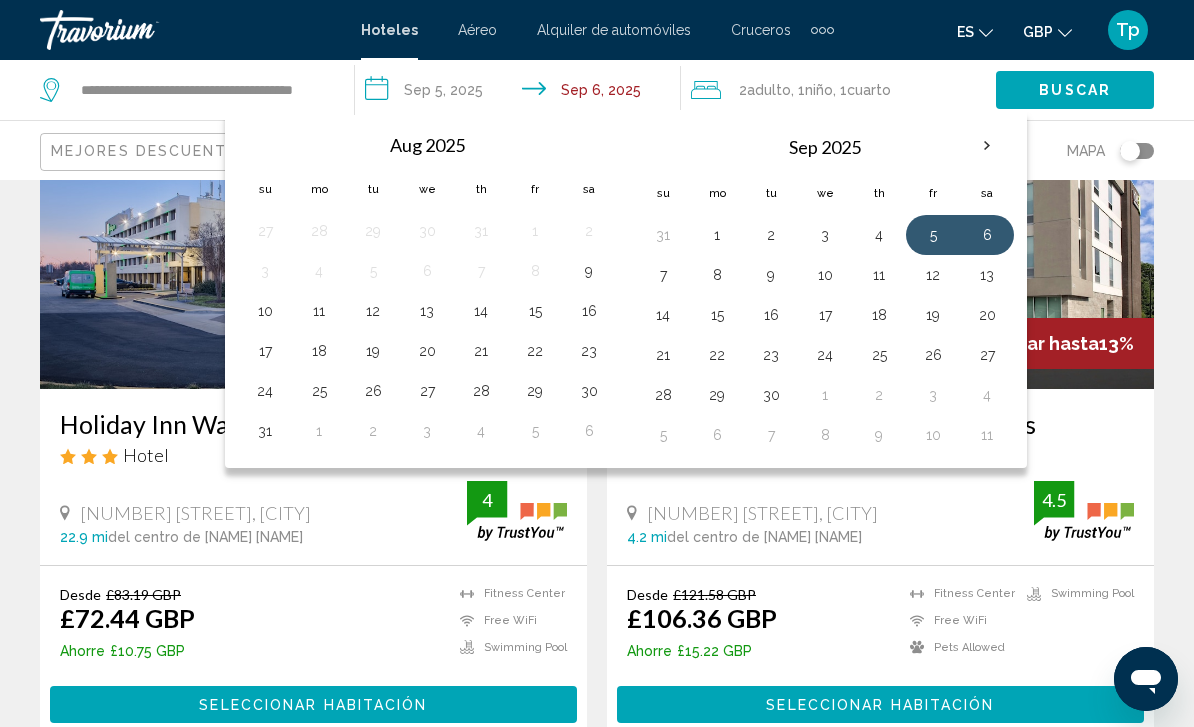 click on "23" at bounding box center (589, 351) 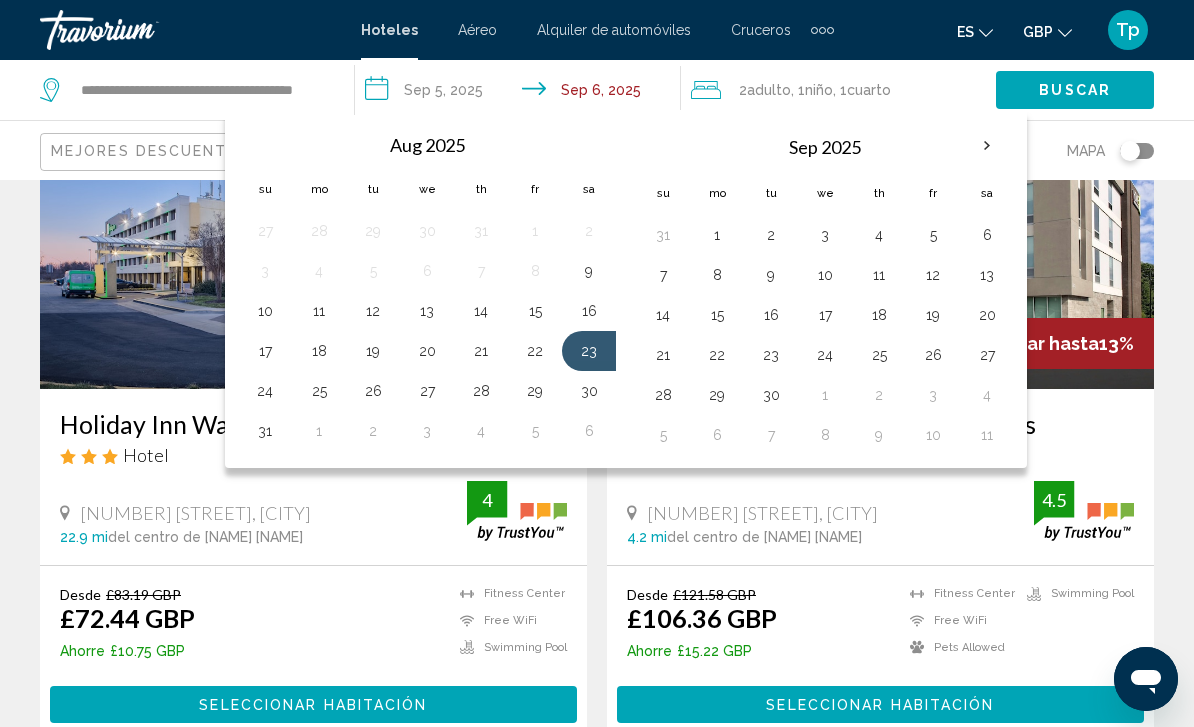 click on "24" at bounding box center [265, 391] 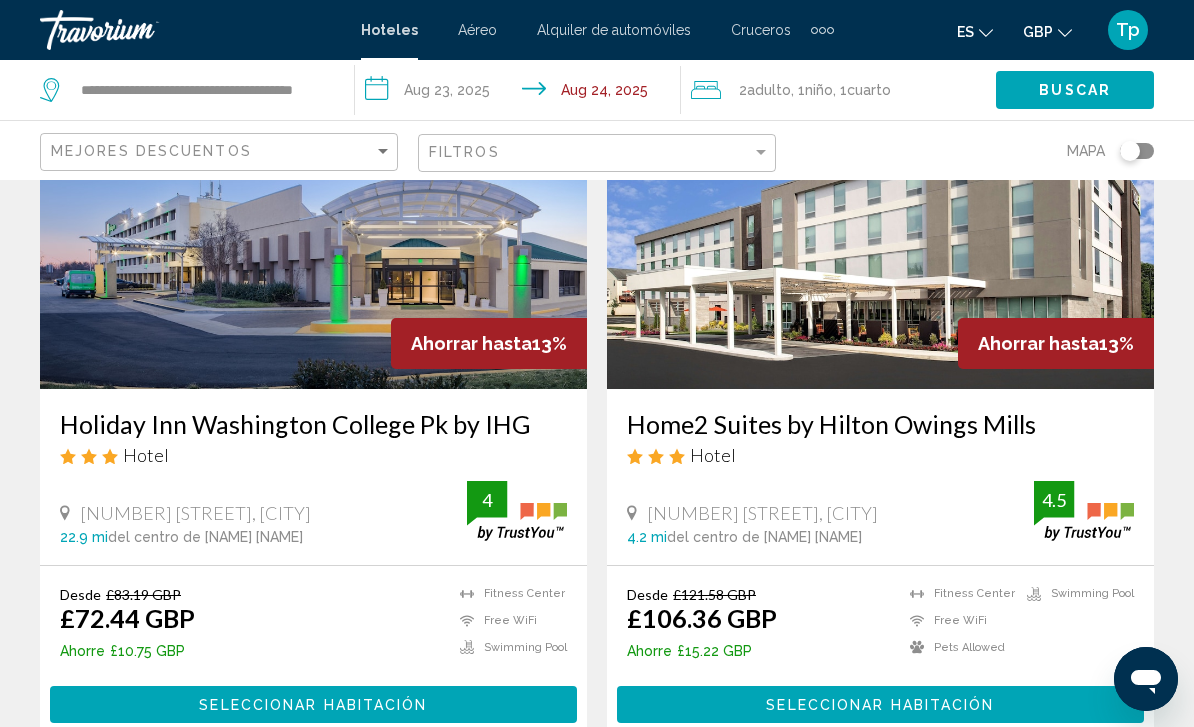 click on "Buscar" 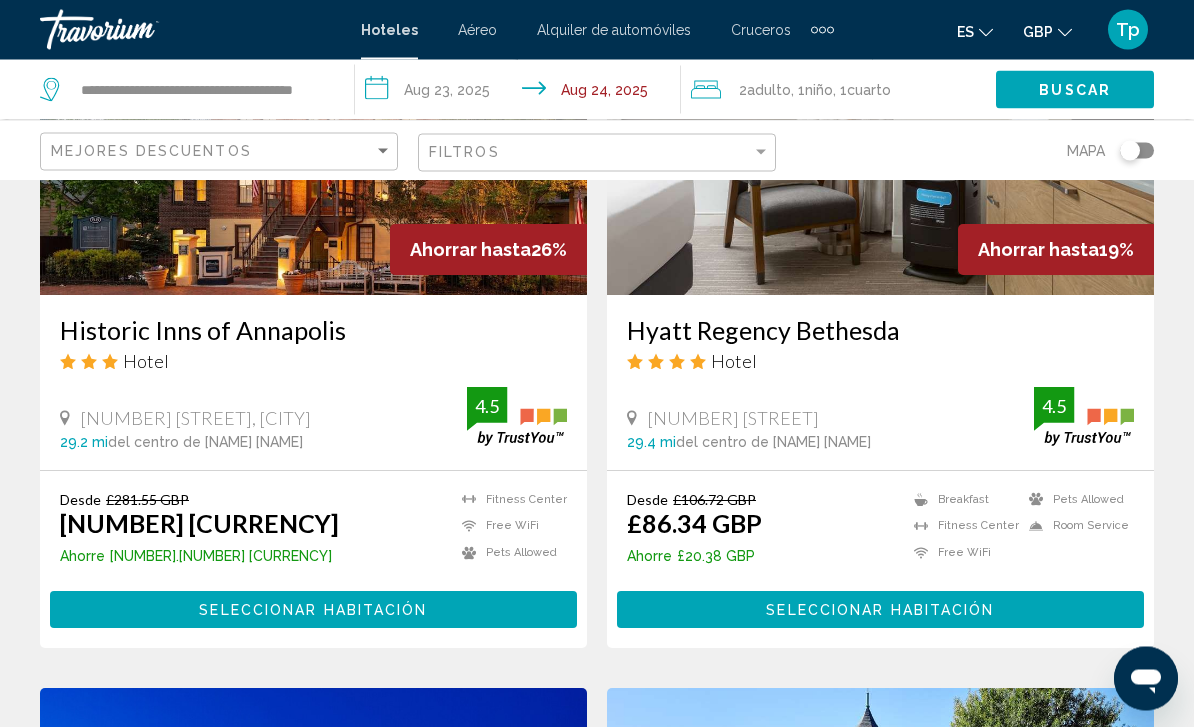 scroll, scrollTop: 1742, scrollLeft: 0, axis: vertical 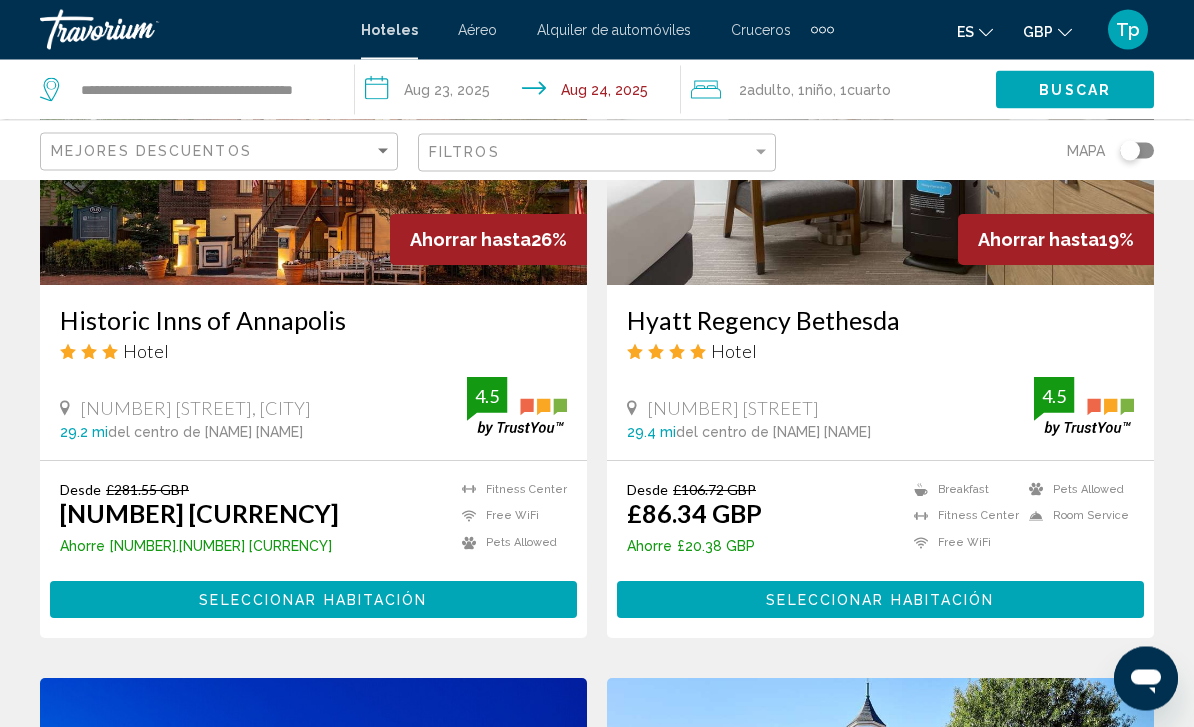 click on "del centro de [NAME] [NAME]" at bounding box center (773, 433) 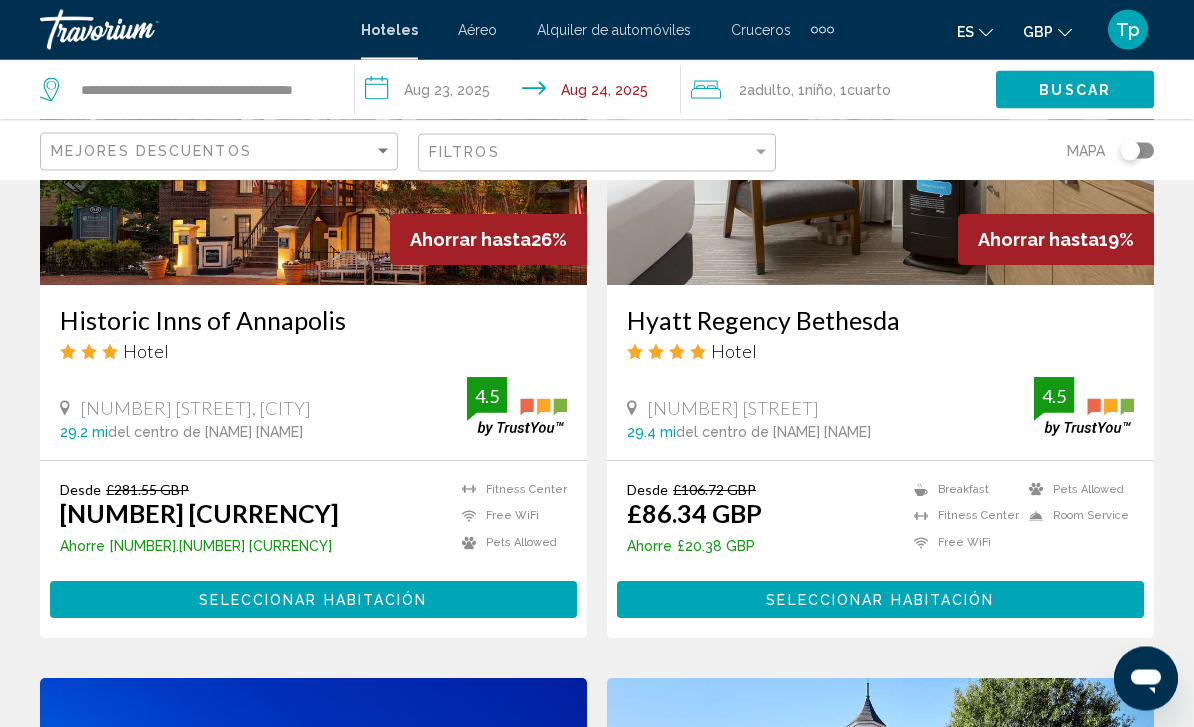 click on "[NAME] [CITY]
Hotel
[NUMBER] [STREET] [NUMBER] mi  del centro de [CITY] del hotel [NUMBER]" at bounding box center (880, 373) 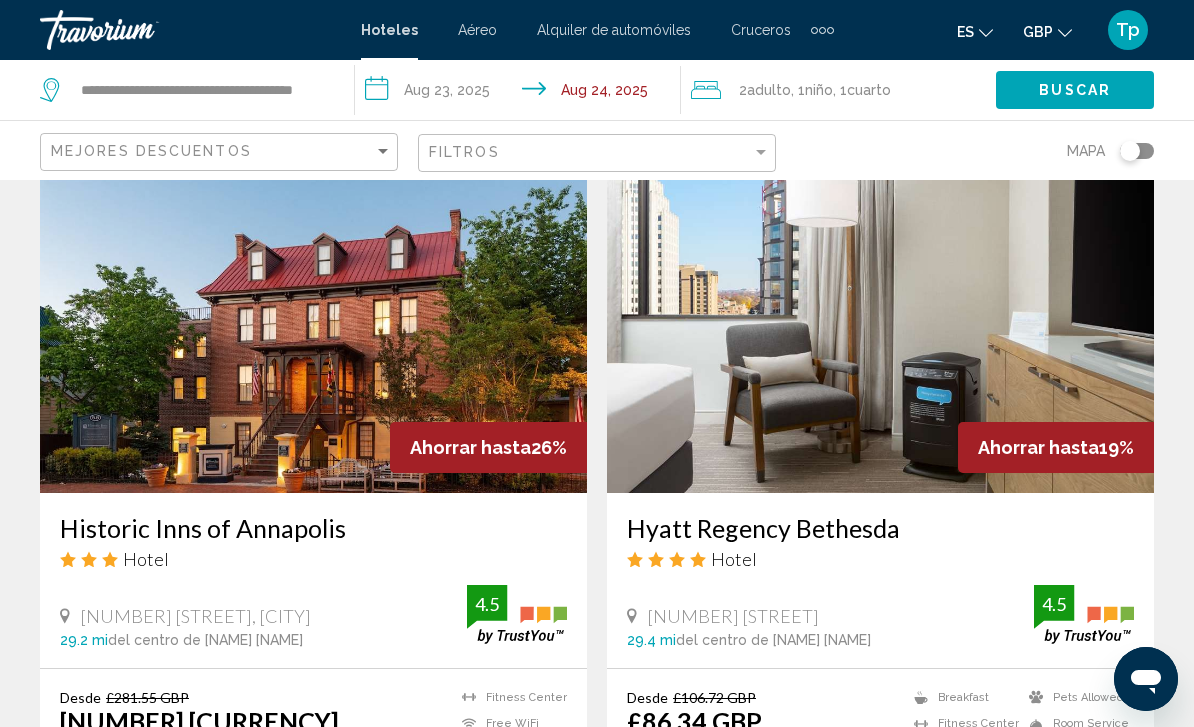 scroll, scrollTop: 1539, scrollLeft: 0, axis: vertical 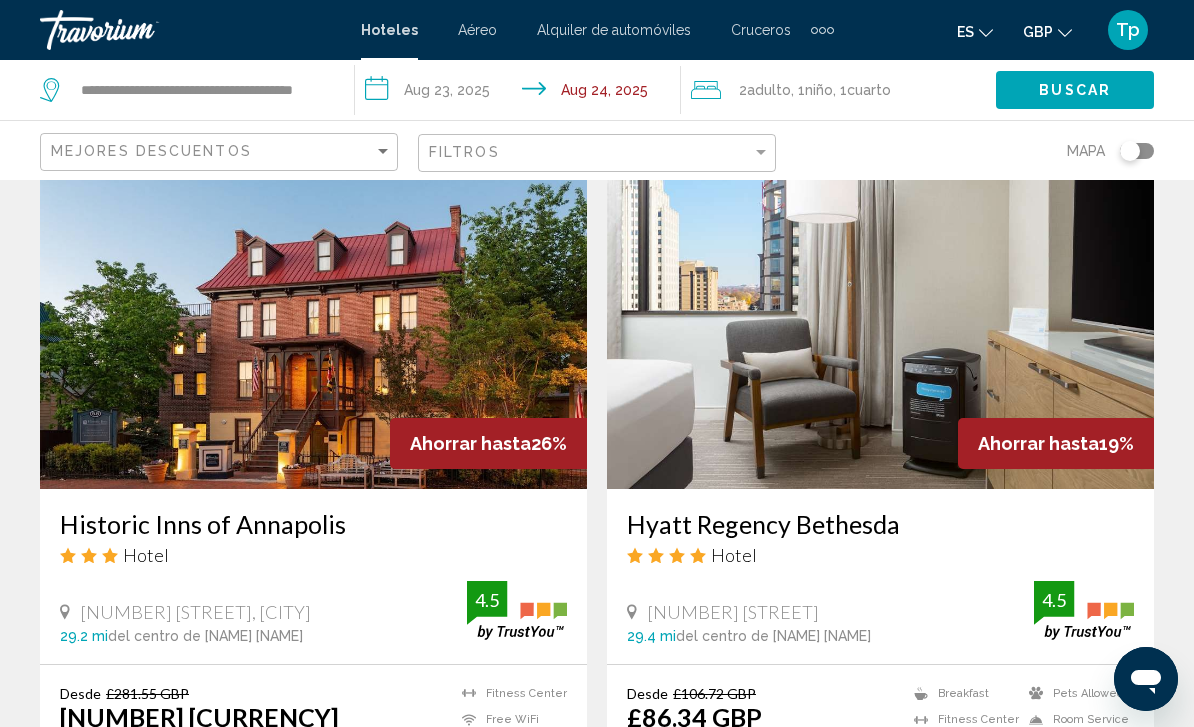 click at bounding box center [880, 329] 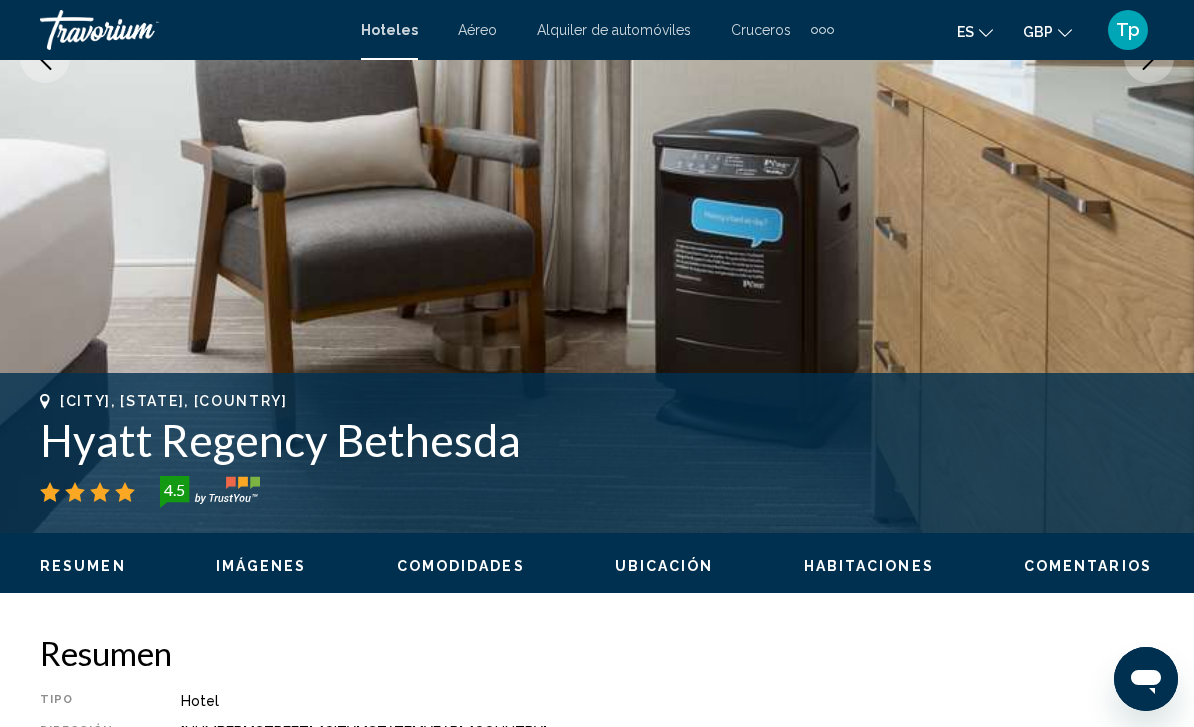 scroll, scrollTop: 0, scrollLeft: 0, axis: both 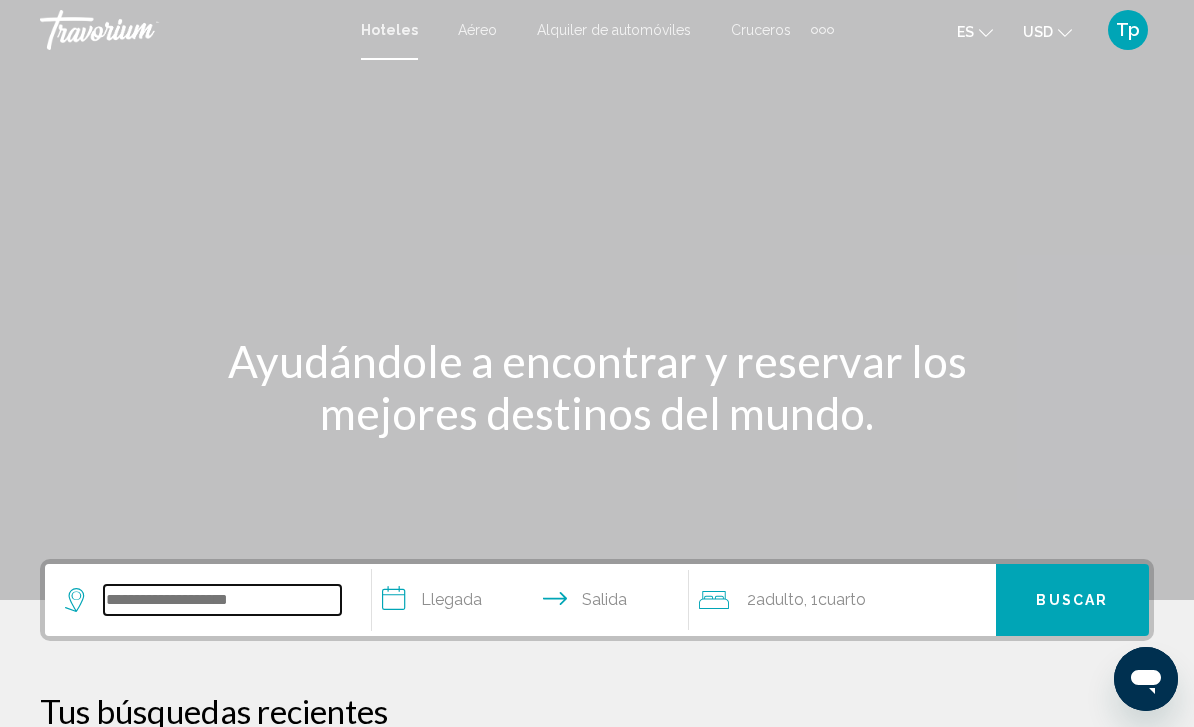 click at bounding box center [222, 600] 